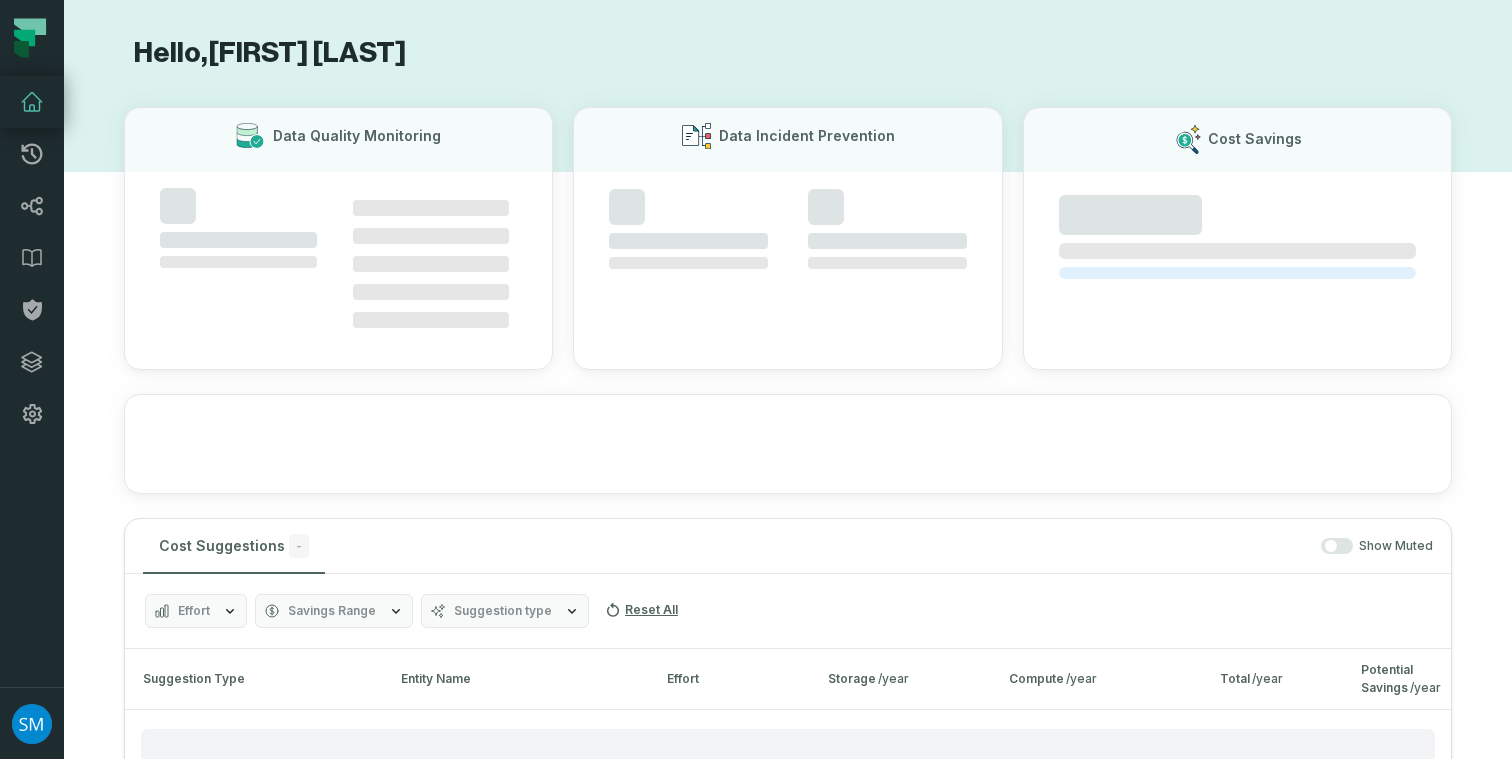 scroll, scrollTop: 0, scrollLeft: 0, axis: both 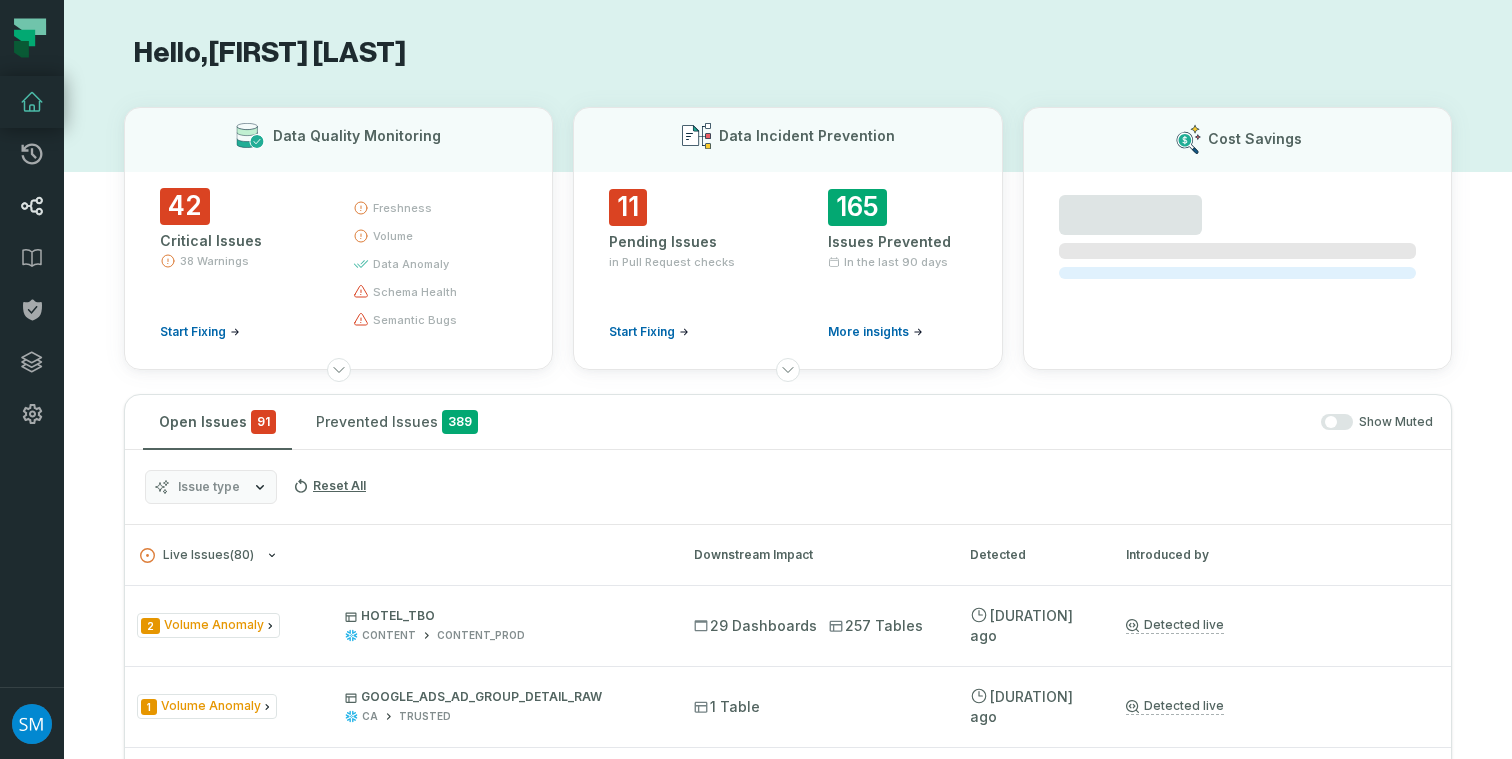 click 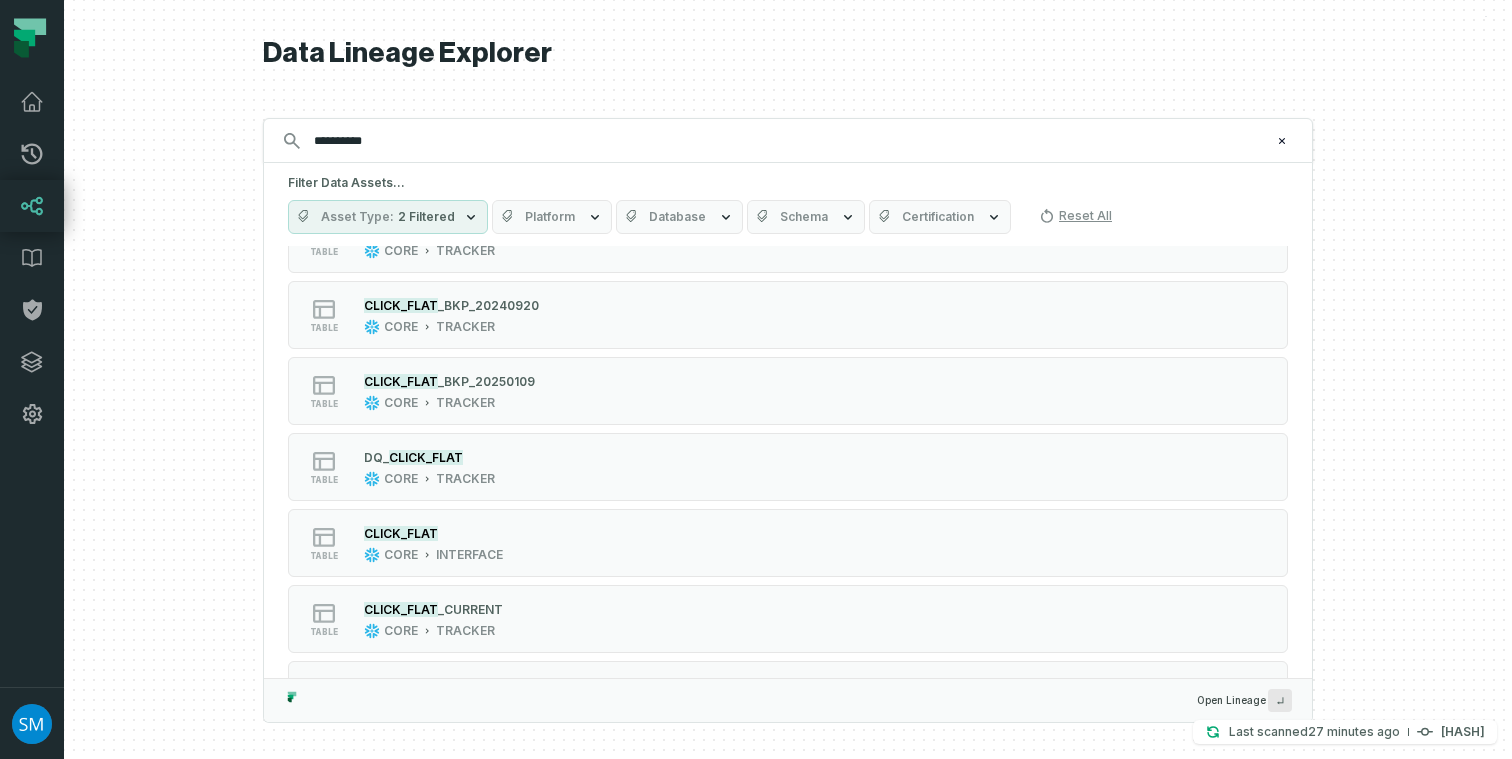 scroll, scrollTop: 458, scrollLeft: 0, axis: vertical 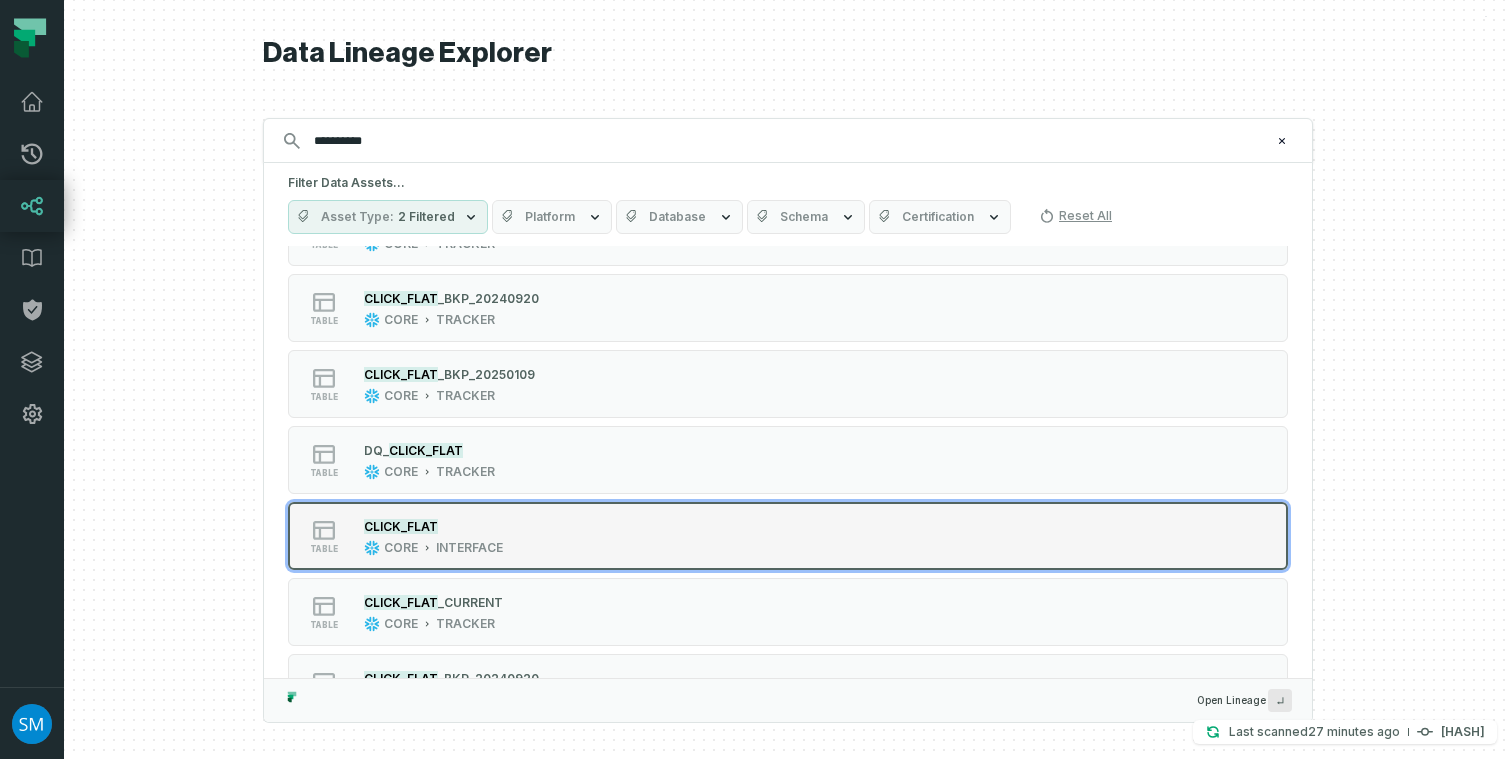type on "**********" 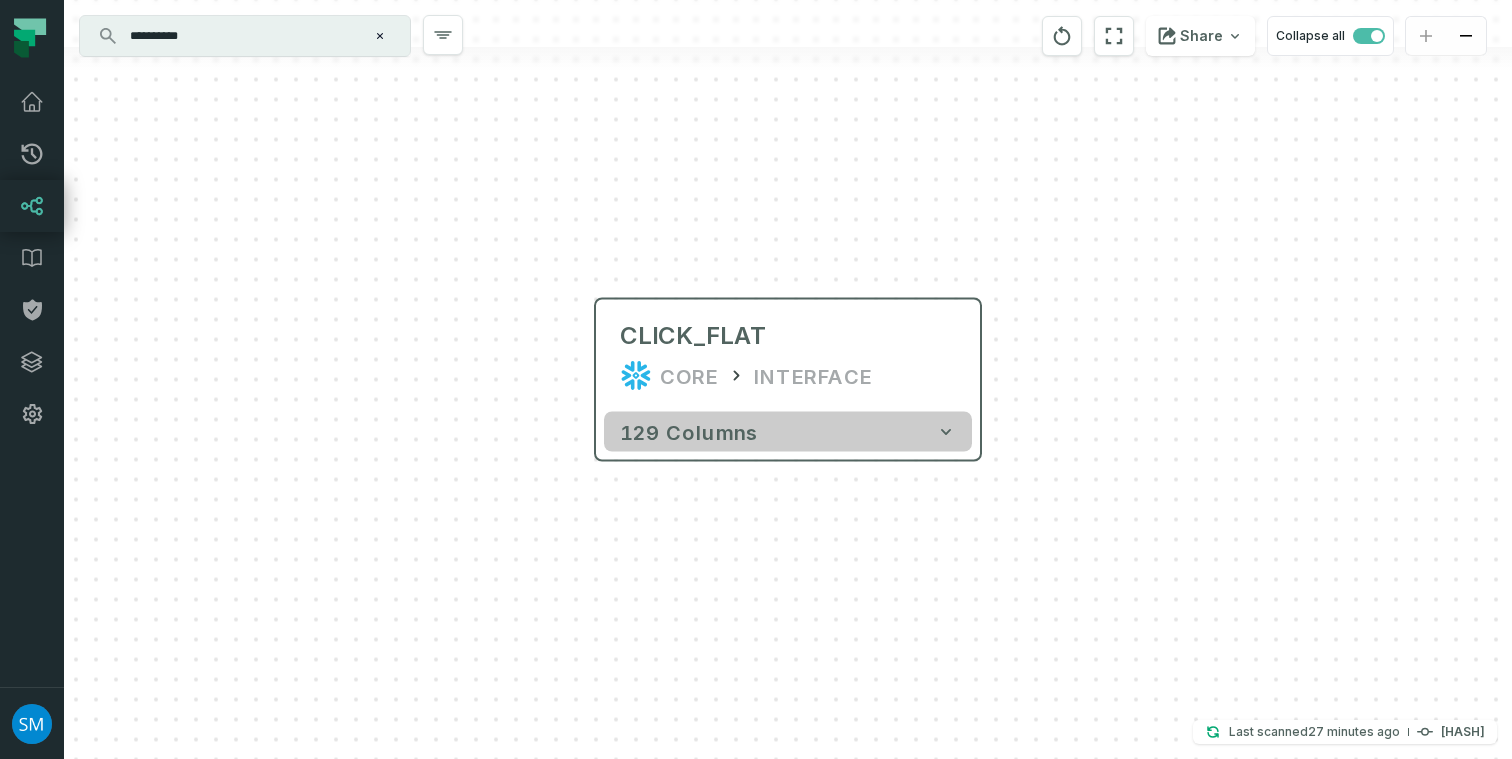 click on "129 columns" at bounding box center [788, 432] 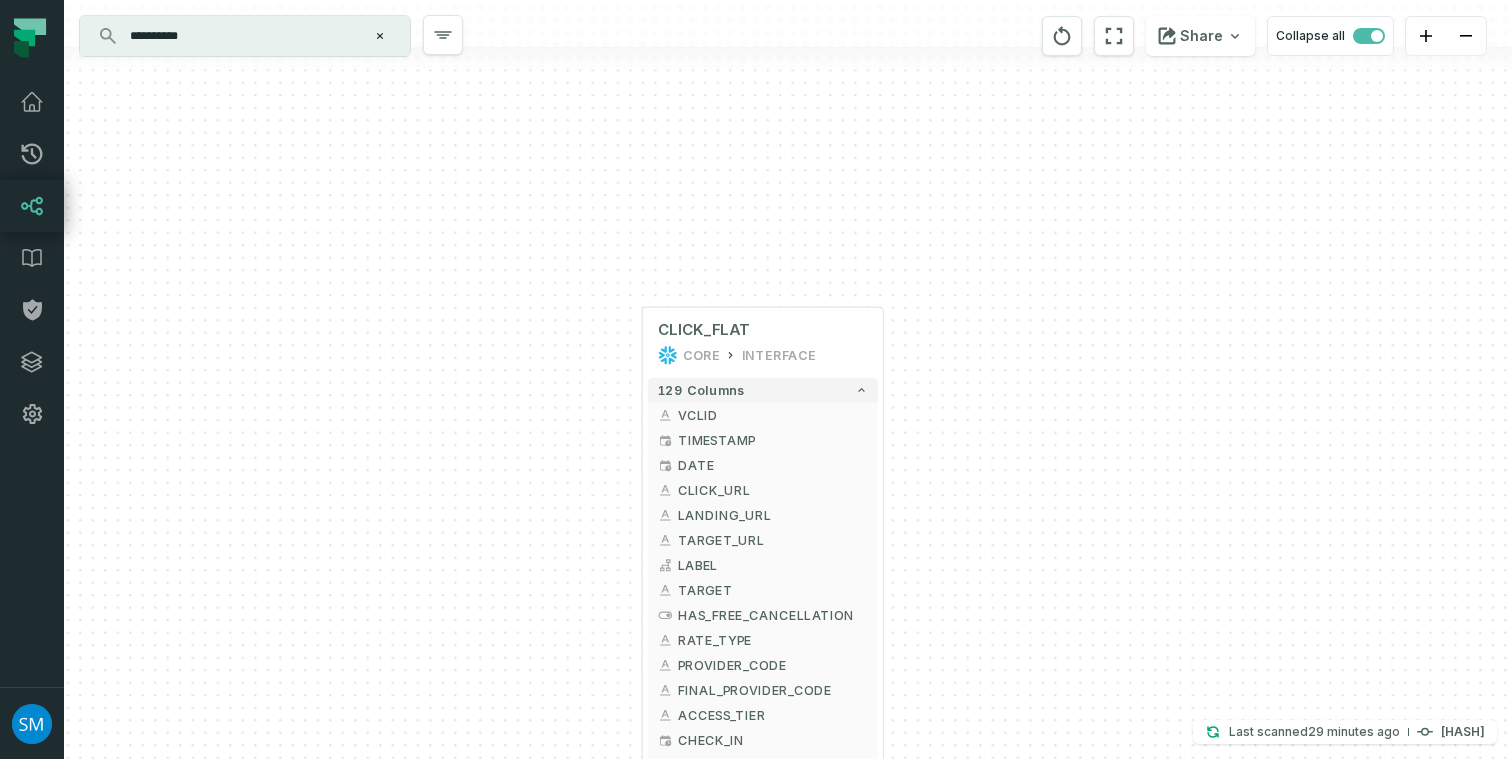 drag, startPoint x: 986, startPoint y: 376, endPoint x: 988, endPoint y: 239, distance: 137.0146 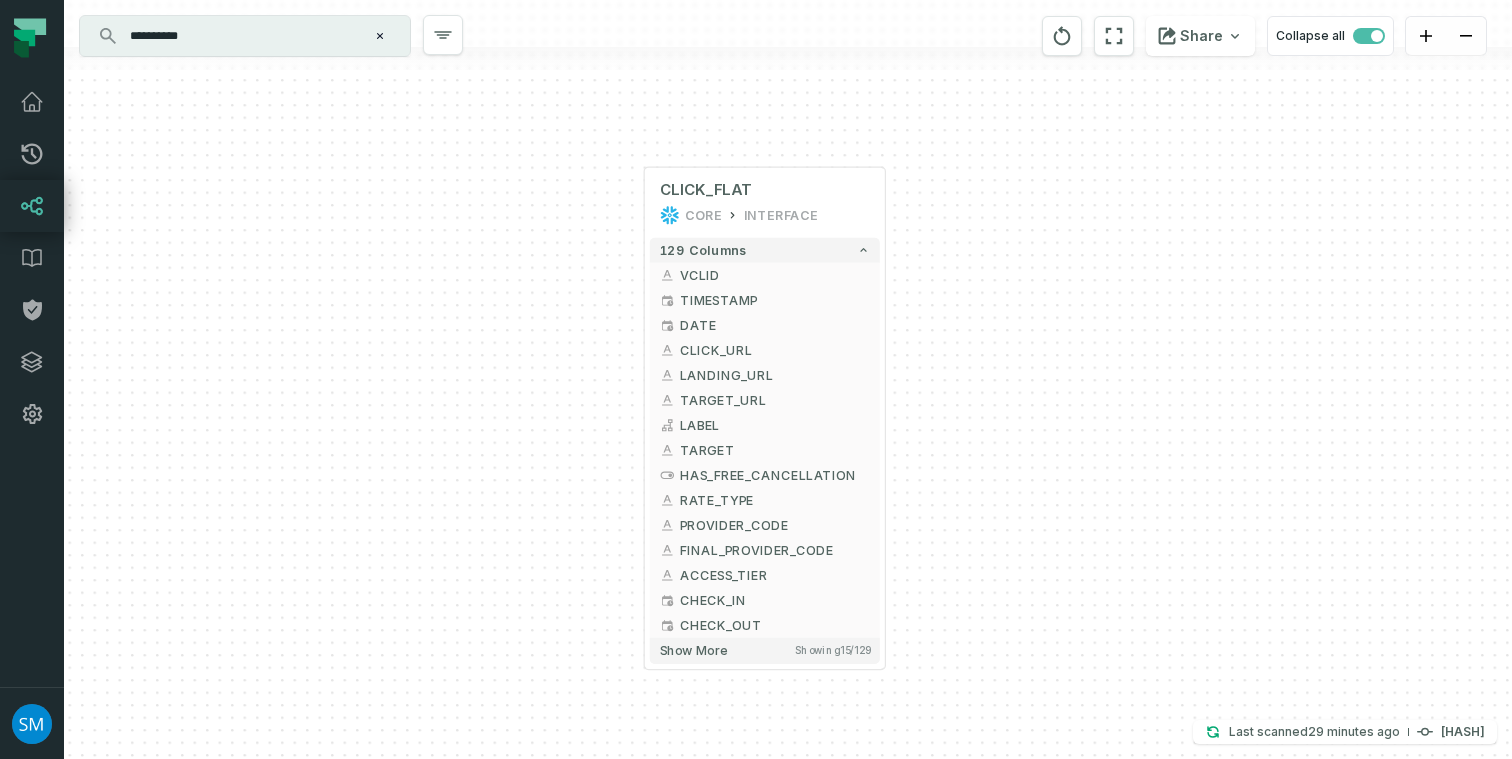 drag, startPoint x: 979, startPoint y: 349, endPoint x: 980, endPoint y: 243, distance: 106.004715 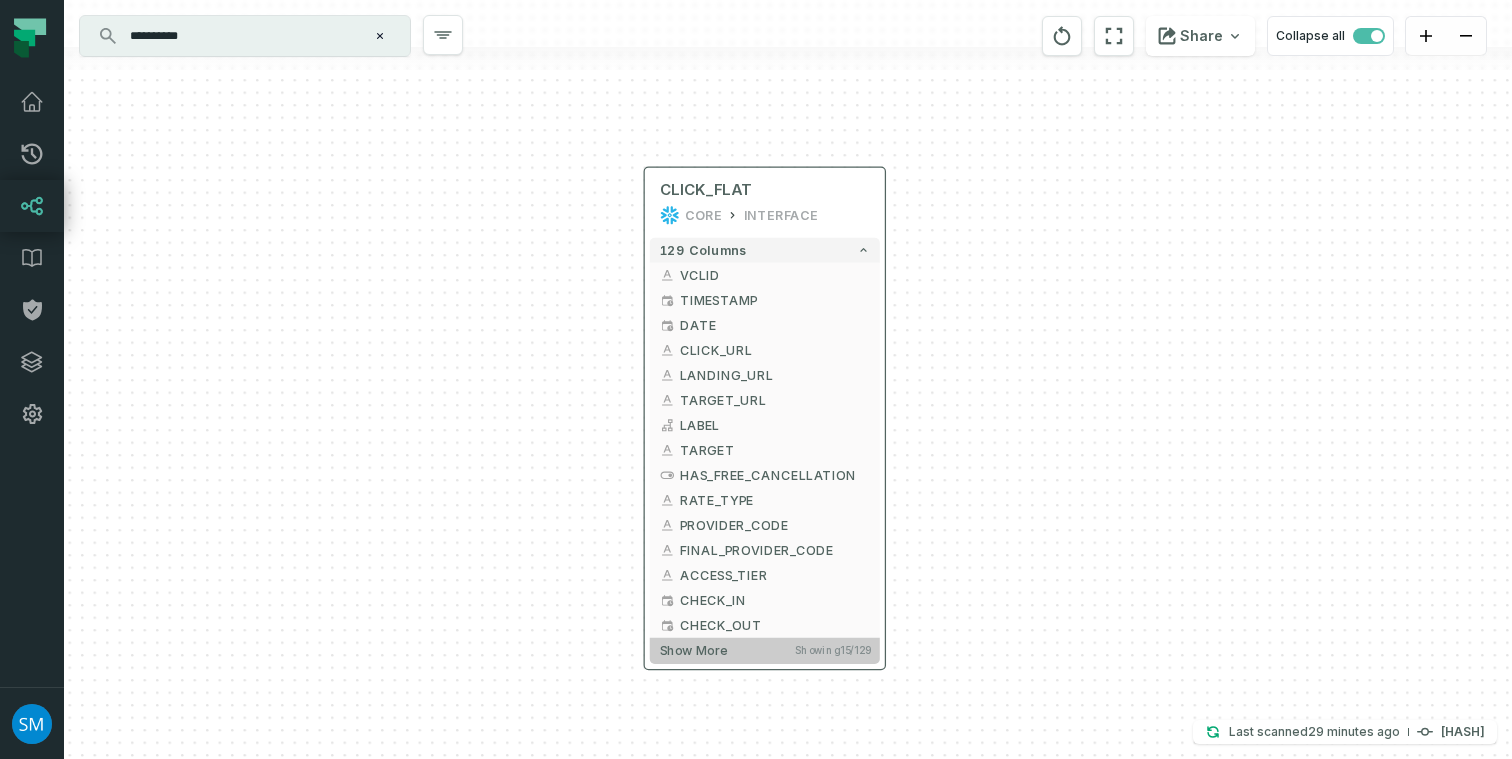 click on "Show more Showing  15 / 129" at bounding box center [765, 651] 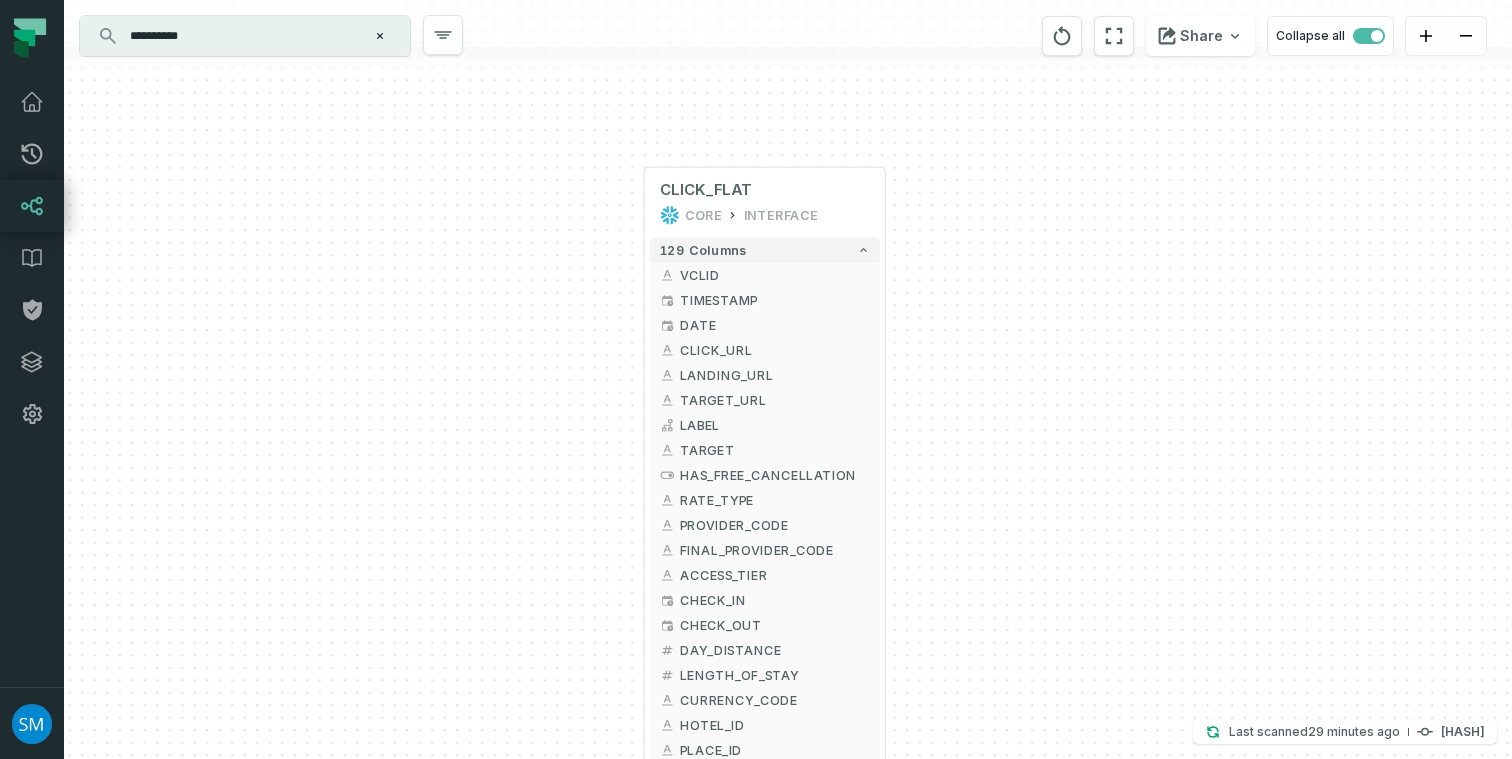 drag, startPoint x: 1015, startPoint y: 549, endPoint x: 1048, endPoint y: 329, distance: 222.46123 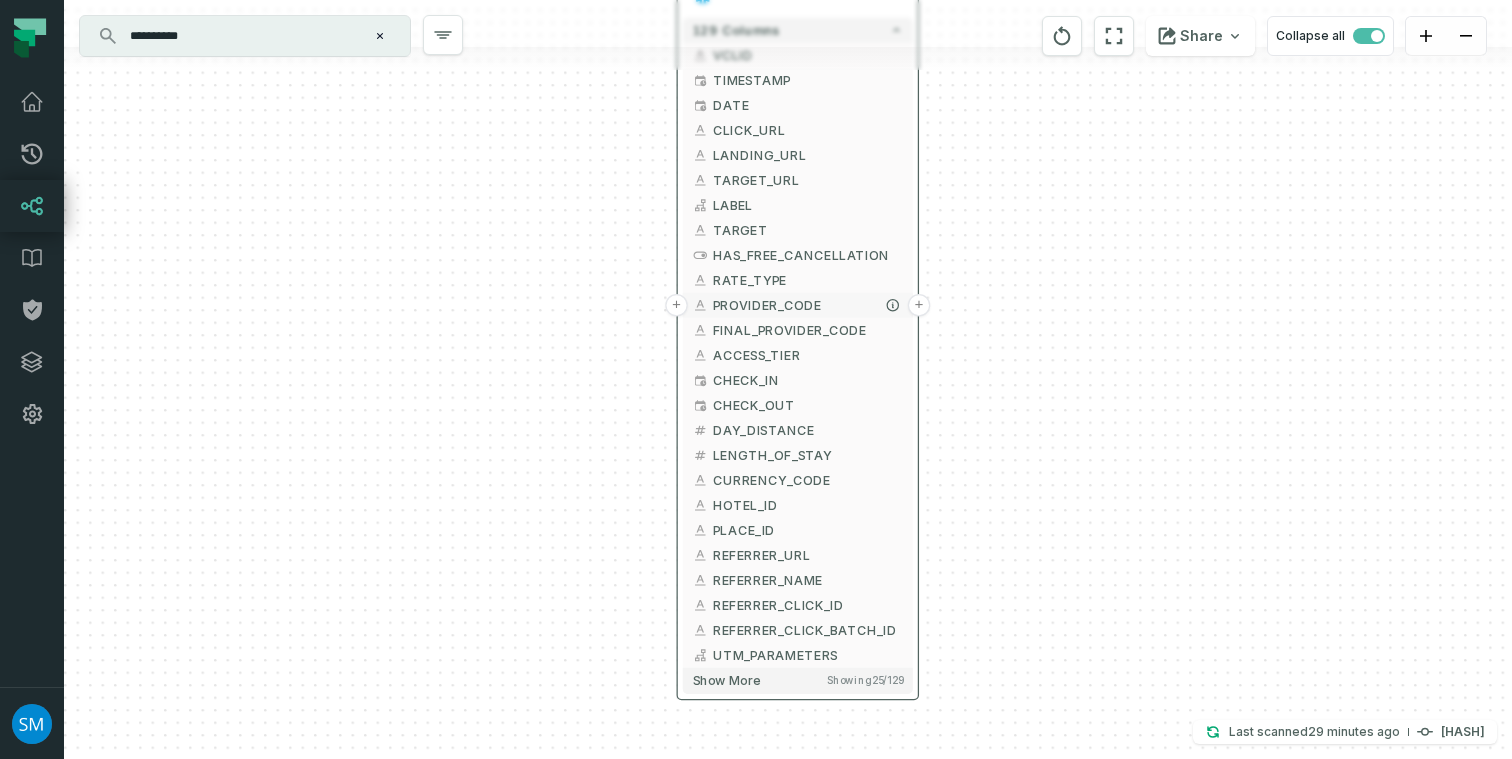 click on "+" at bounding box center (676, 305) 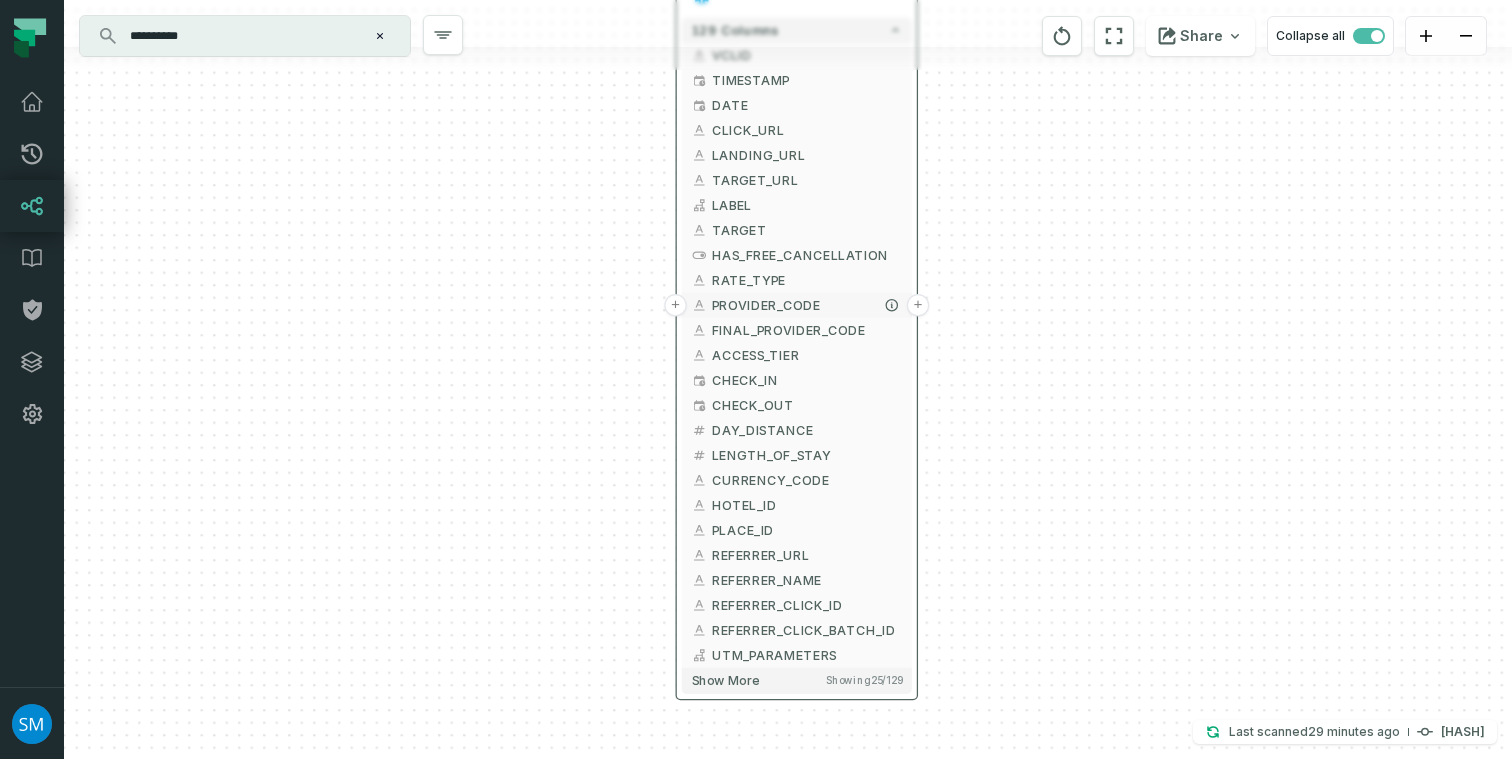 click on "+" at bounding box center [675, 305] 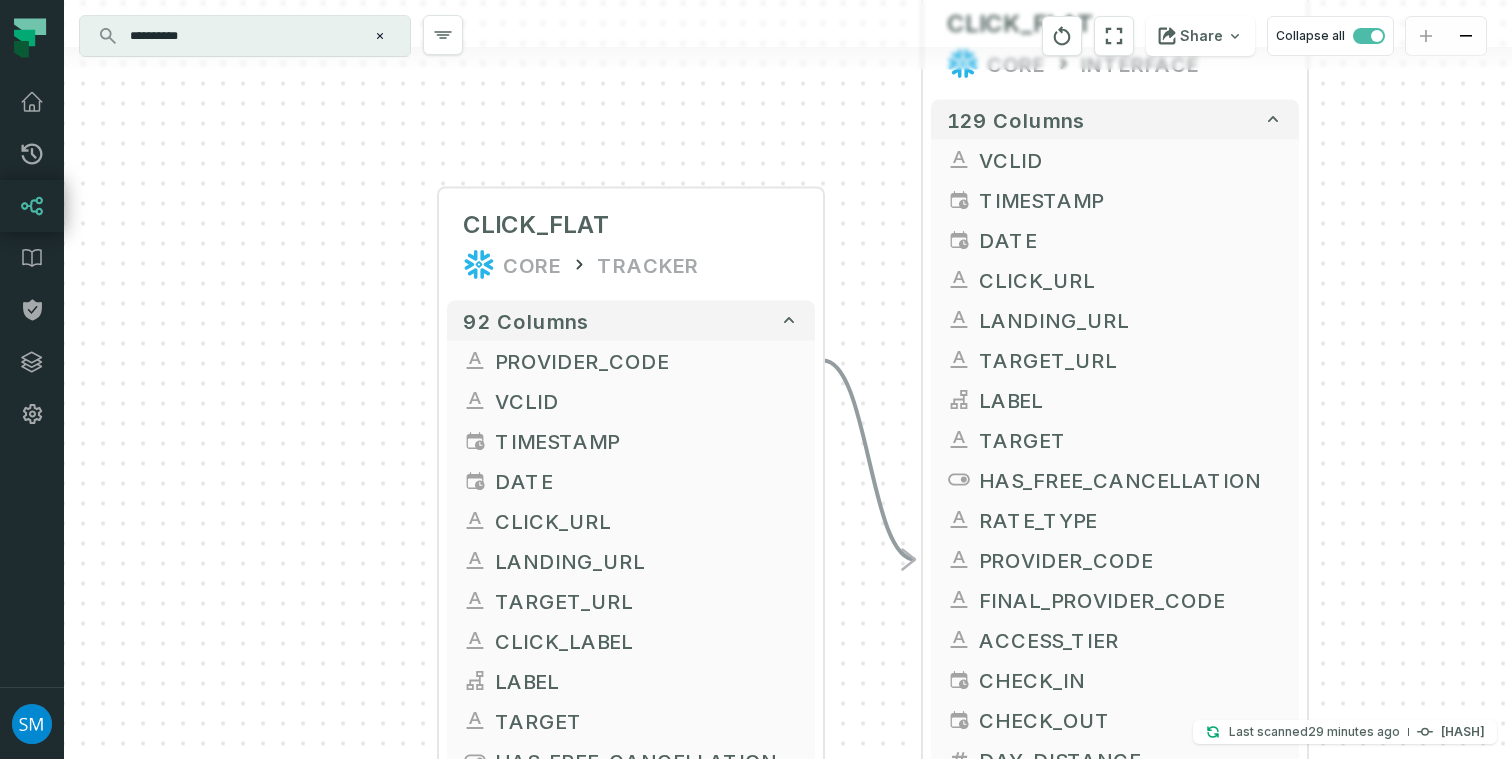 drag, startPoint x: 771, startPoint y: 283, endPoint x: 614, endPoint y: 141, distance: 211.69081 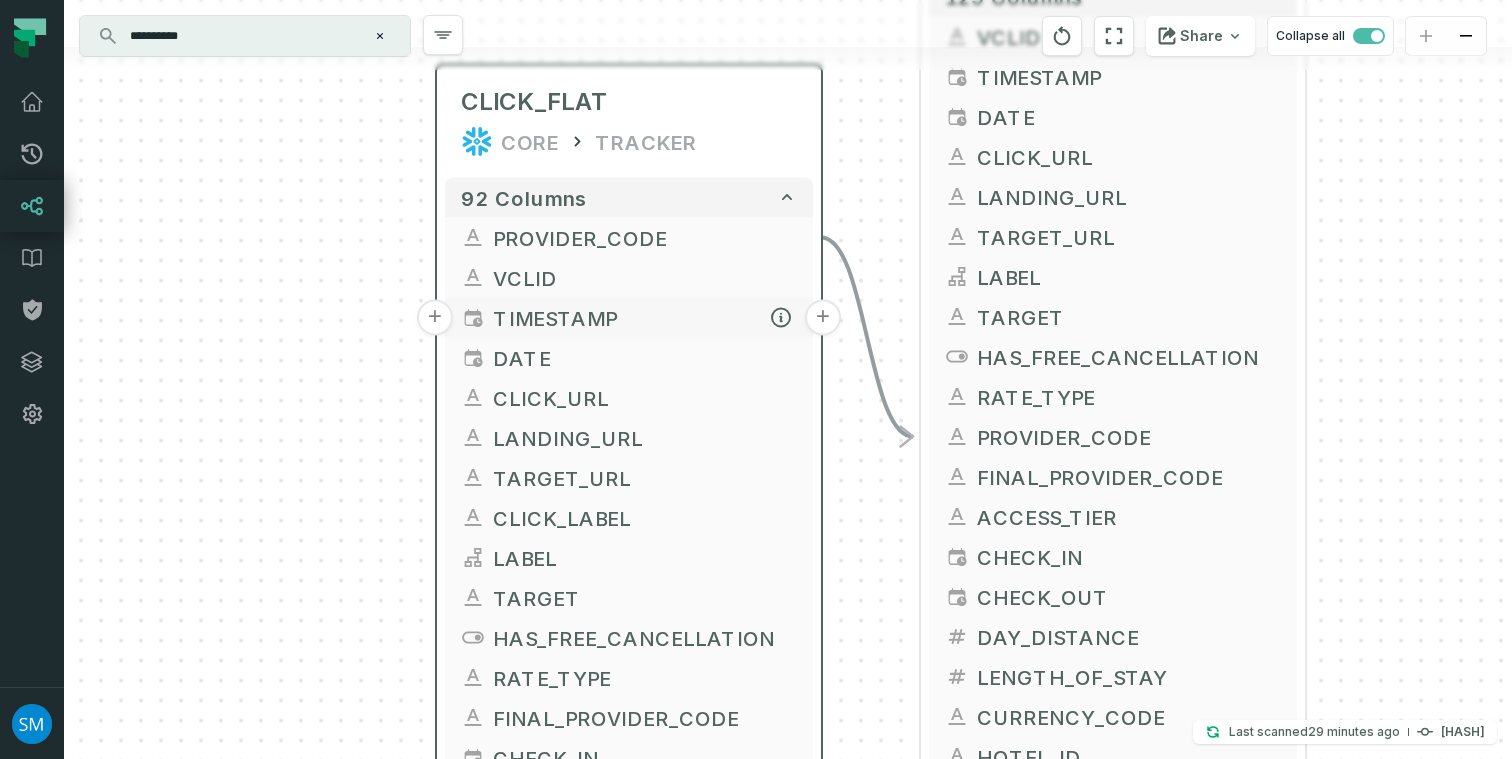 drag, startPoint x: 662, startPoint y: 422, endPoint x: 662, endPoint y: 306, distance: 116 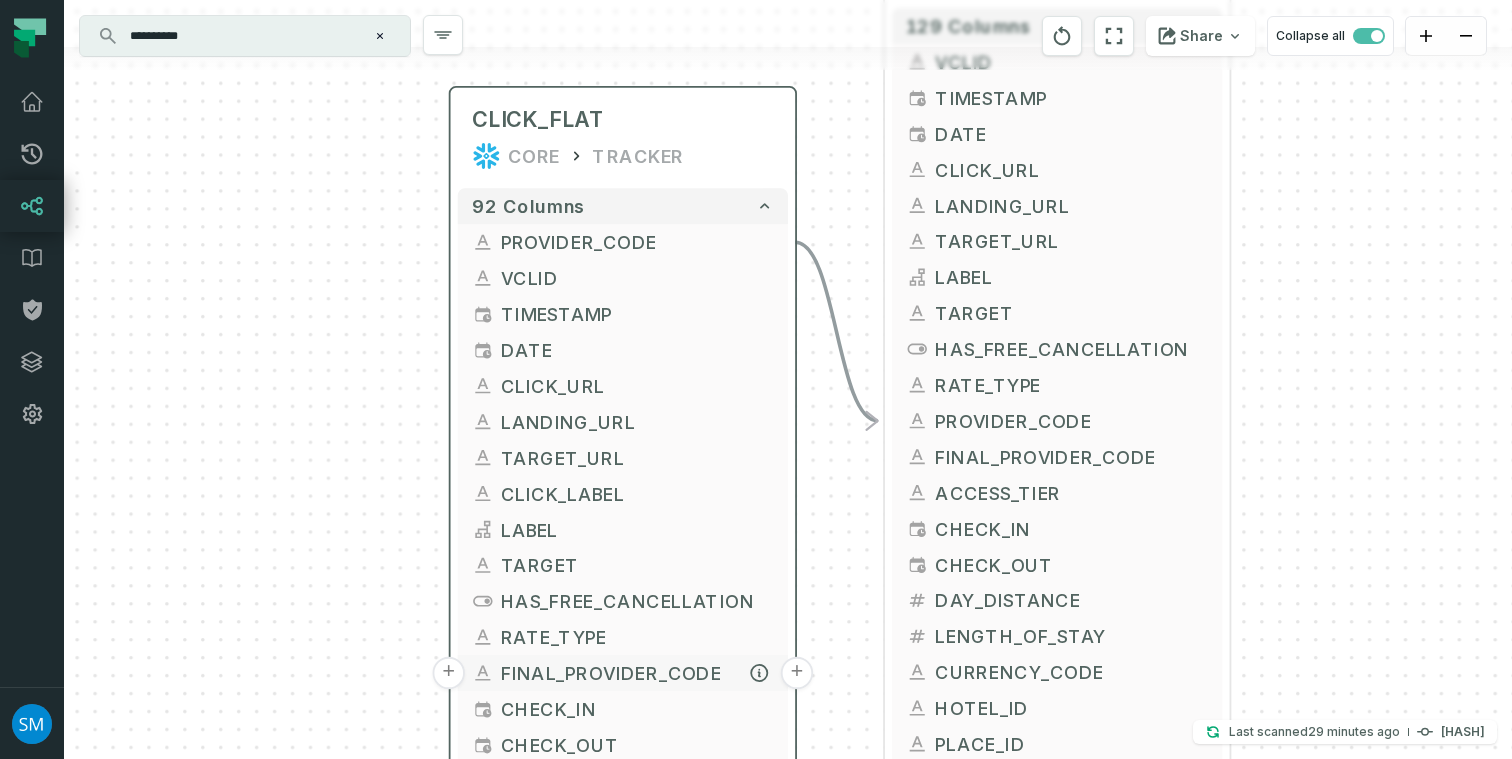 click on "+" at bounding box center [449, 673] 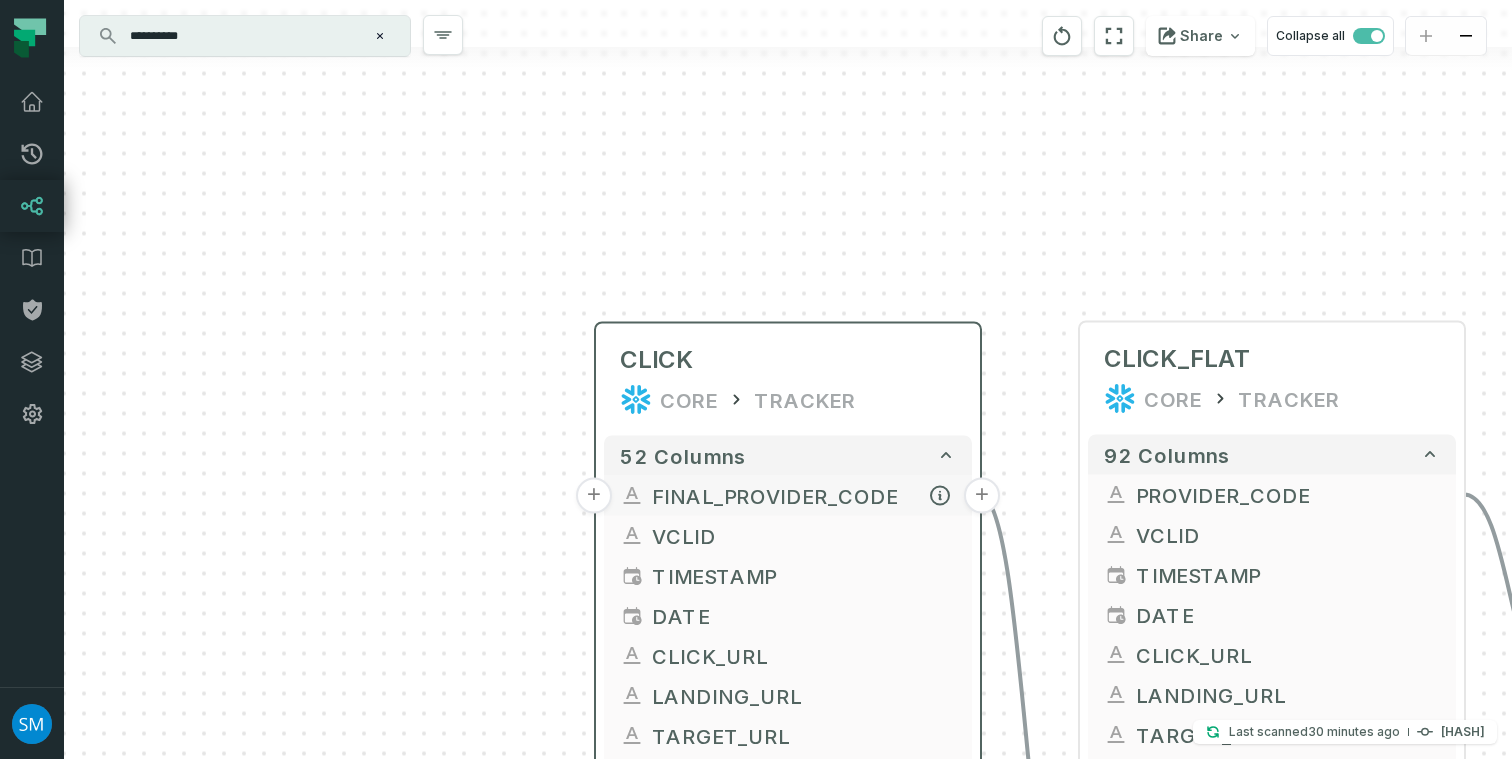 click on "+" at bounding box center [594, 496] 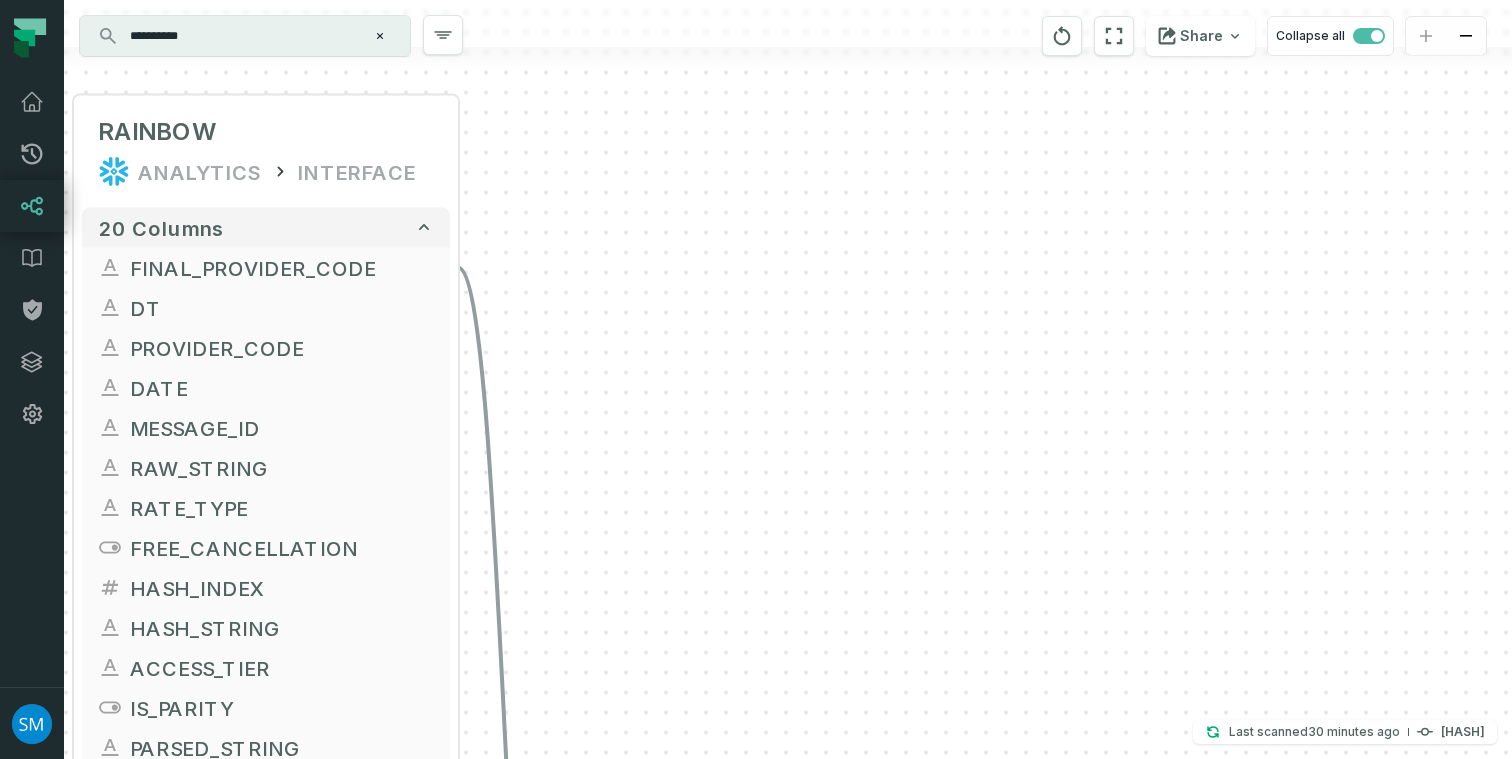 drag, startPoint x: 1104, startPoint y: 420, endPoint x: 577, endPoint y: 406, distance: 527.1859 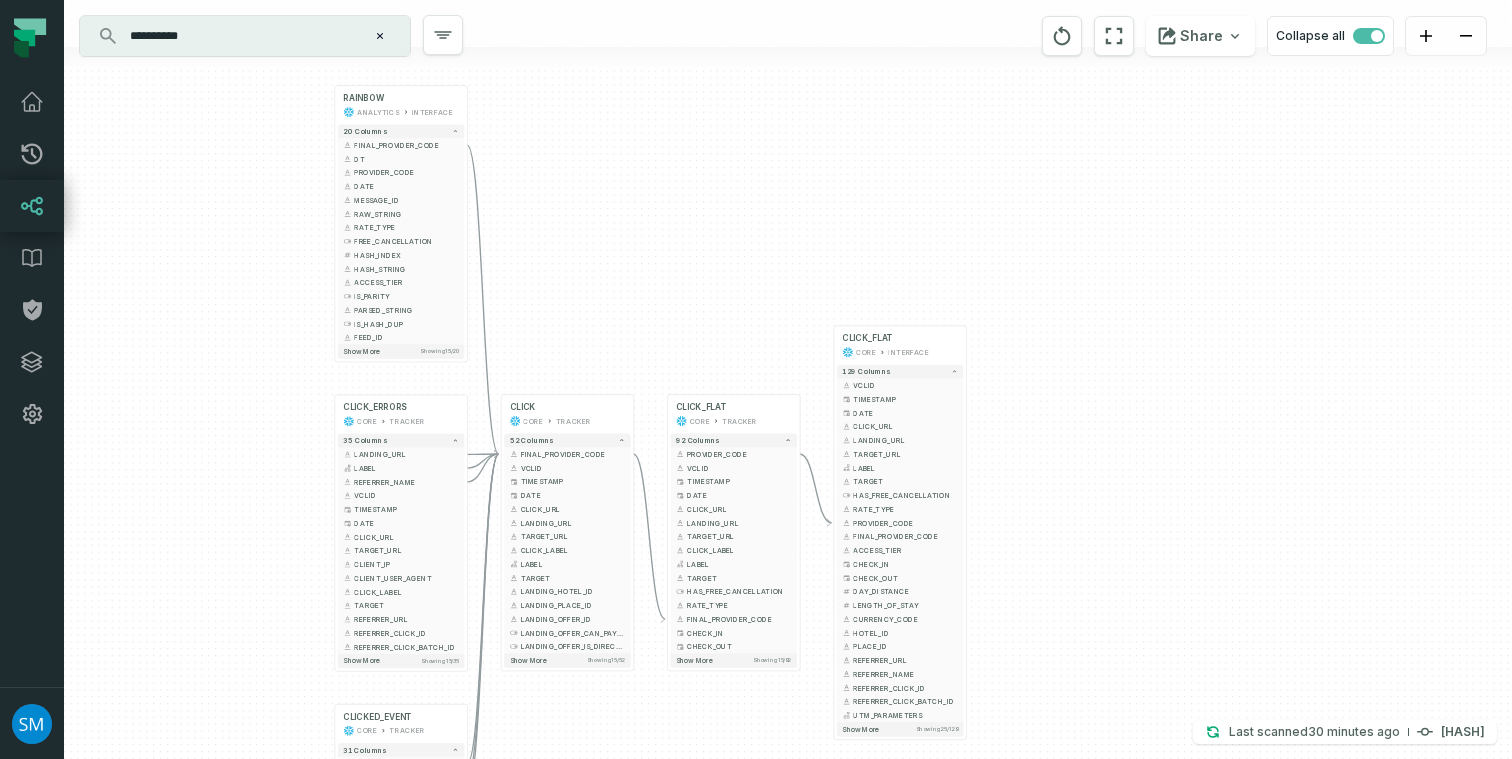 drag, startPoint x: 778, startPoint y: 470, endPoint x: 796, endPoint y: 243, distance: 227.71254 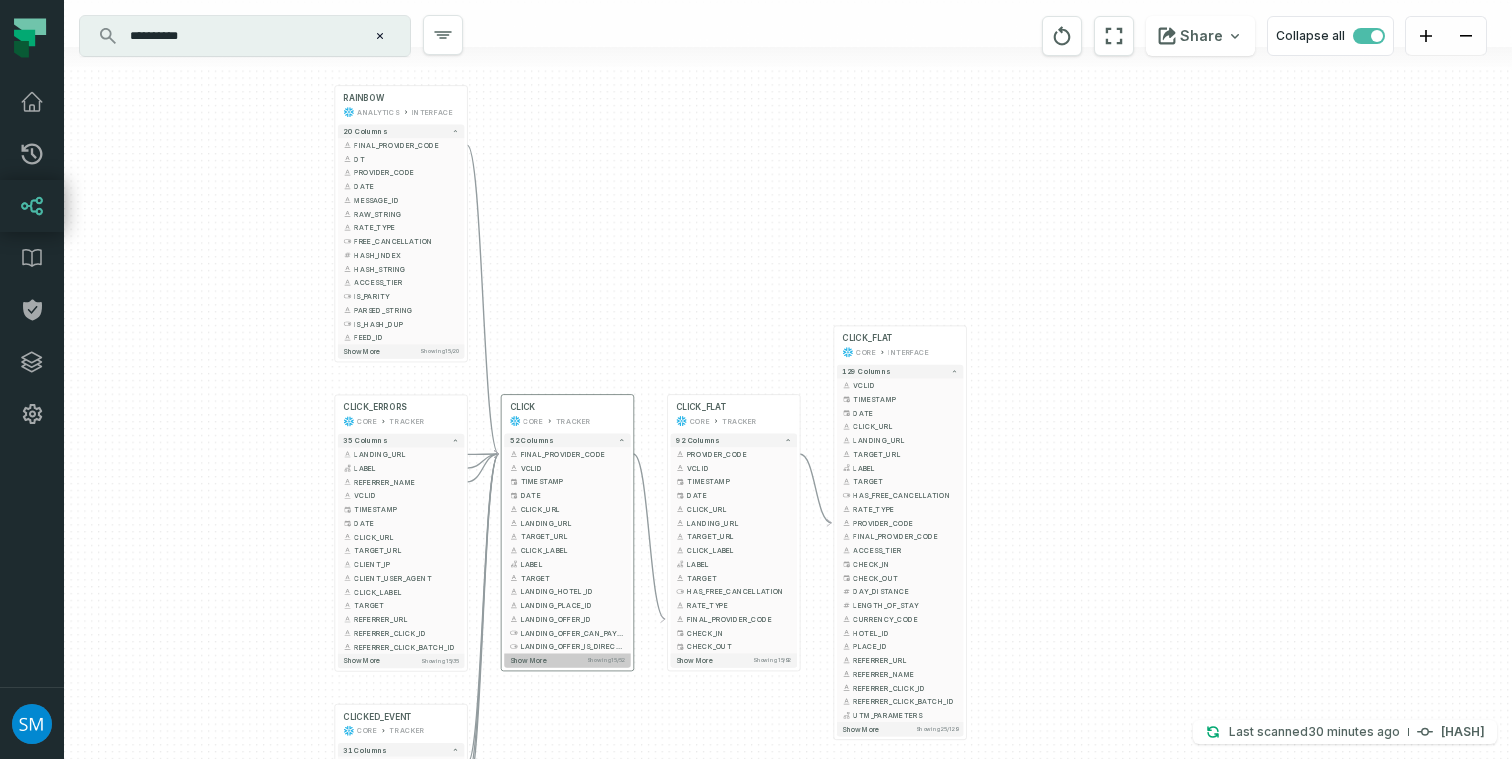 click on "Show more" at bounding box center (528, 660) 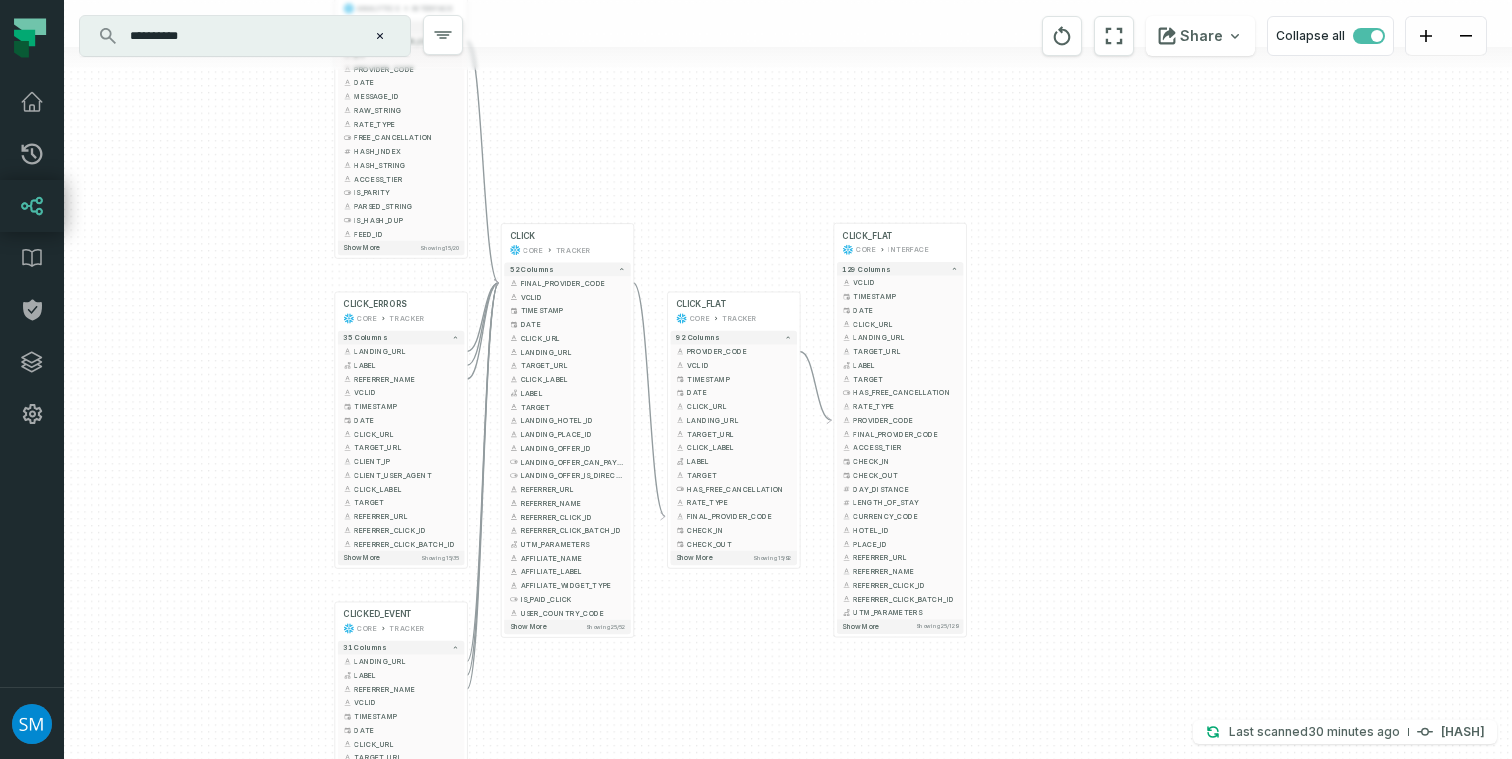 drag, startPoint x: 701, startPoint y: 368, endPoint x: 705, endPoint y: 166, distance: 202.0396 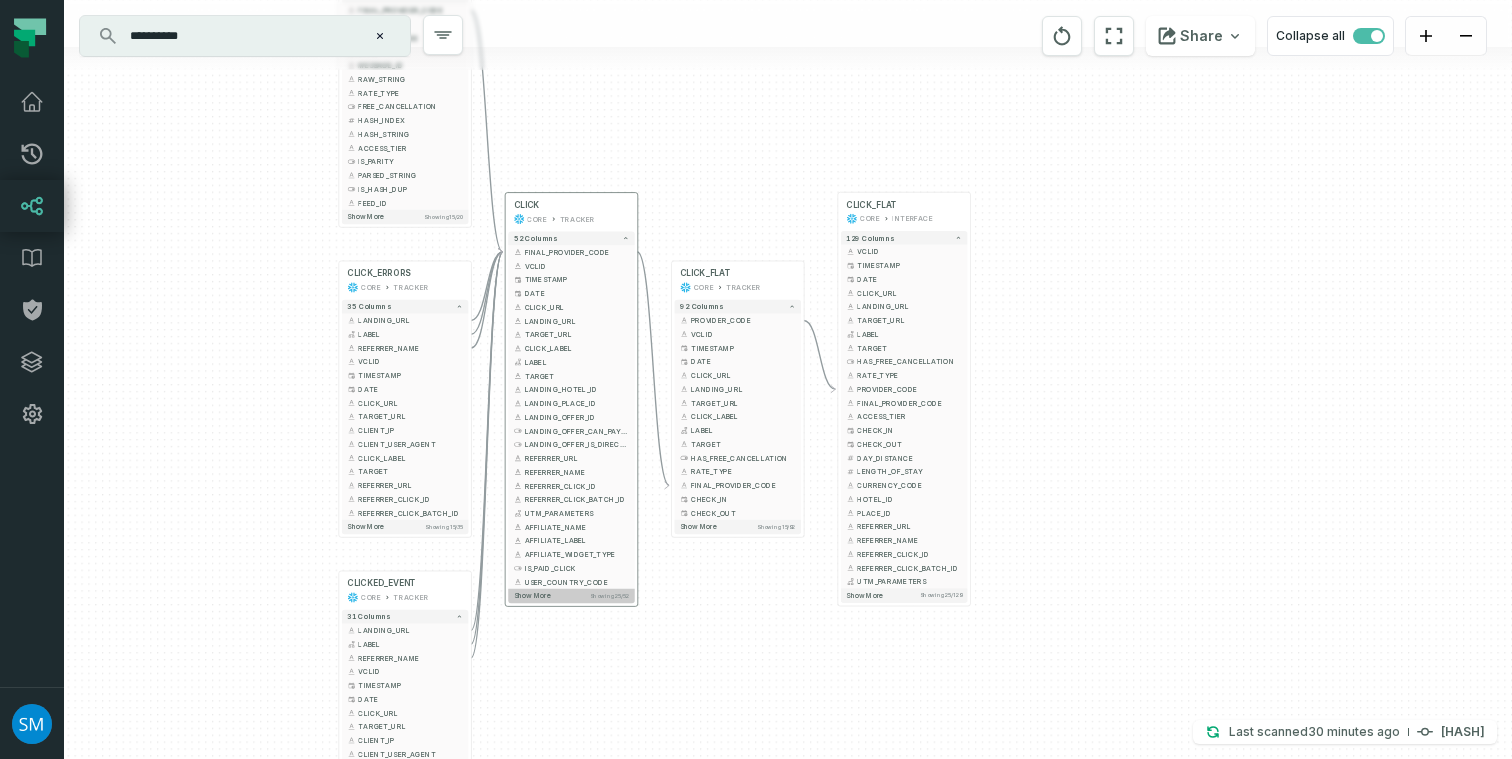 click on "Show more Showing  25 / 52" at bounding box center [571, 596] 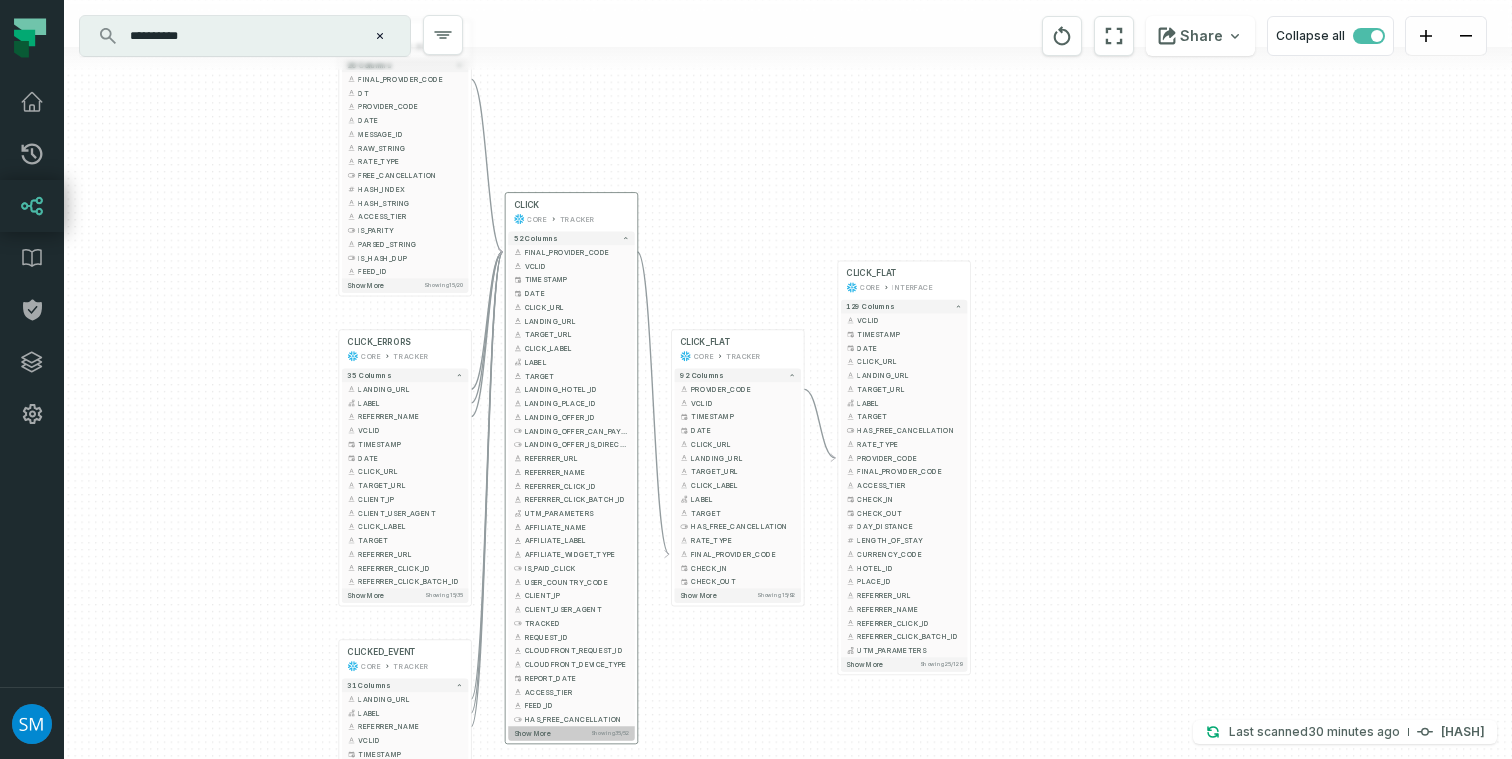 click on "Show more" at bounding box center (532, 733) 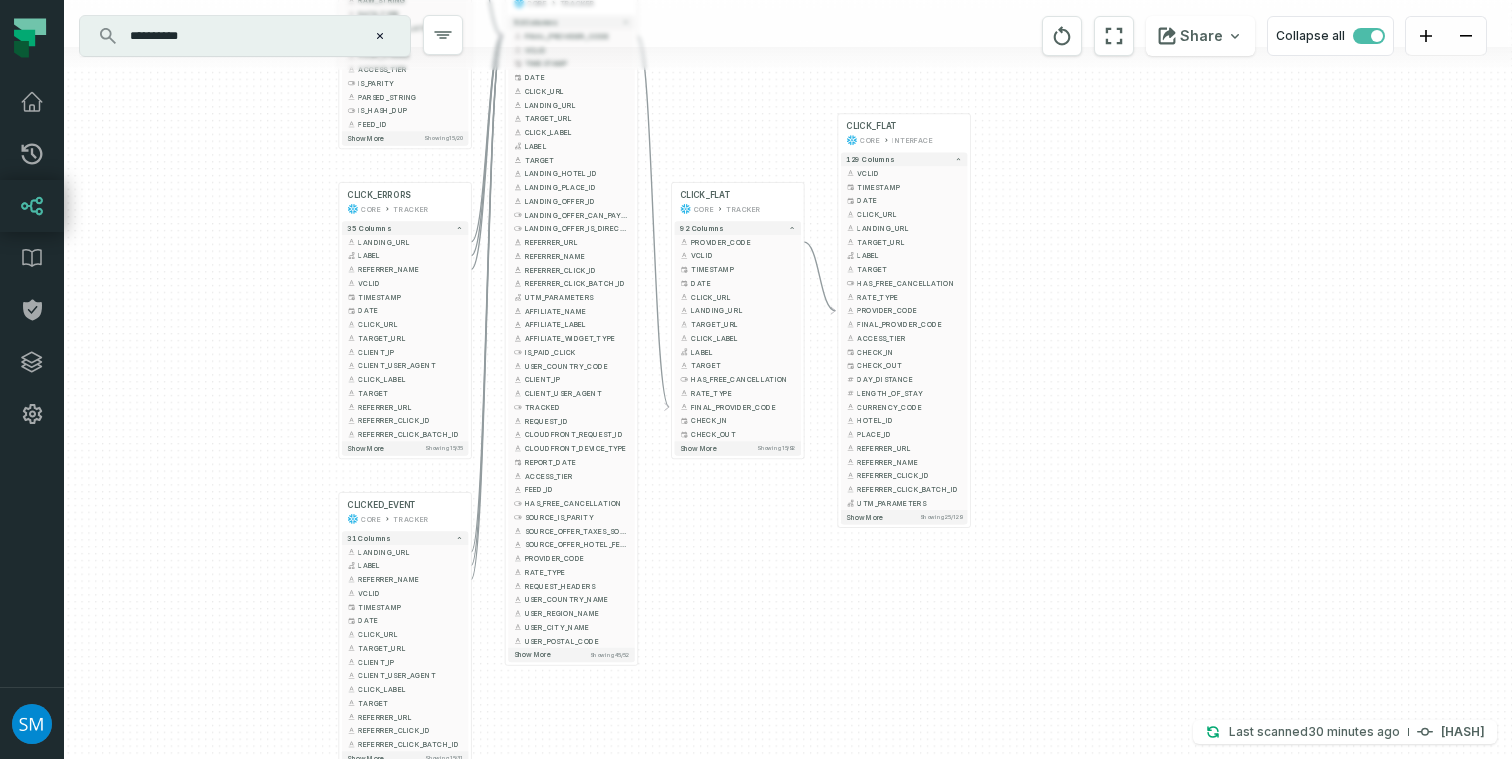drag, startPoint x: 714, startPoint y: 294, endPoint x: 717, endPoint y: 65, distance: 229.01965 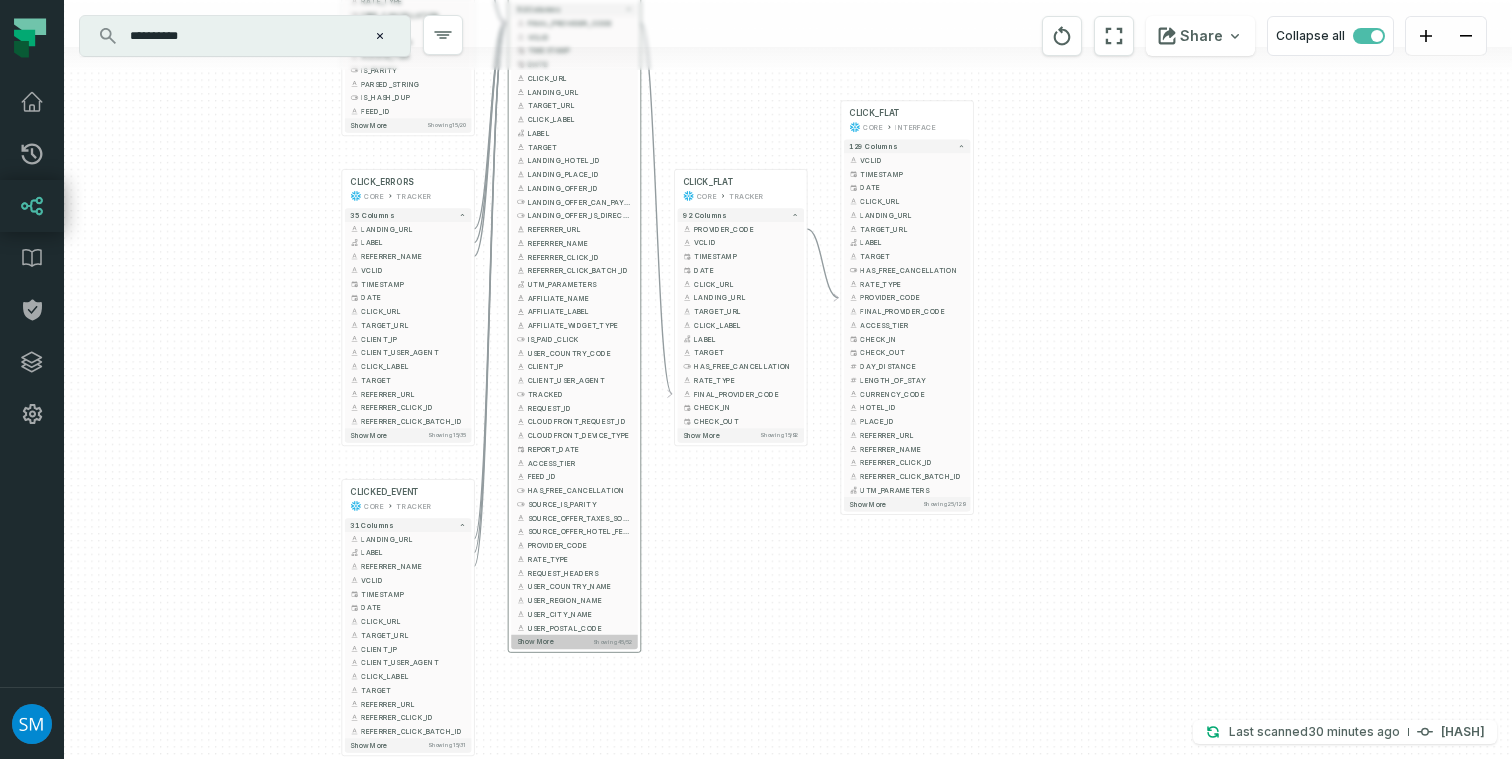 click on "Show more Showing  45 / 52" at bounding box center [574, 642] 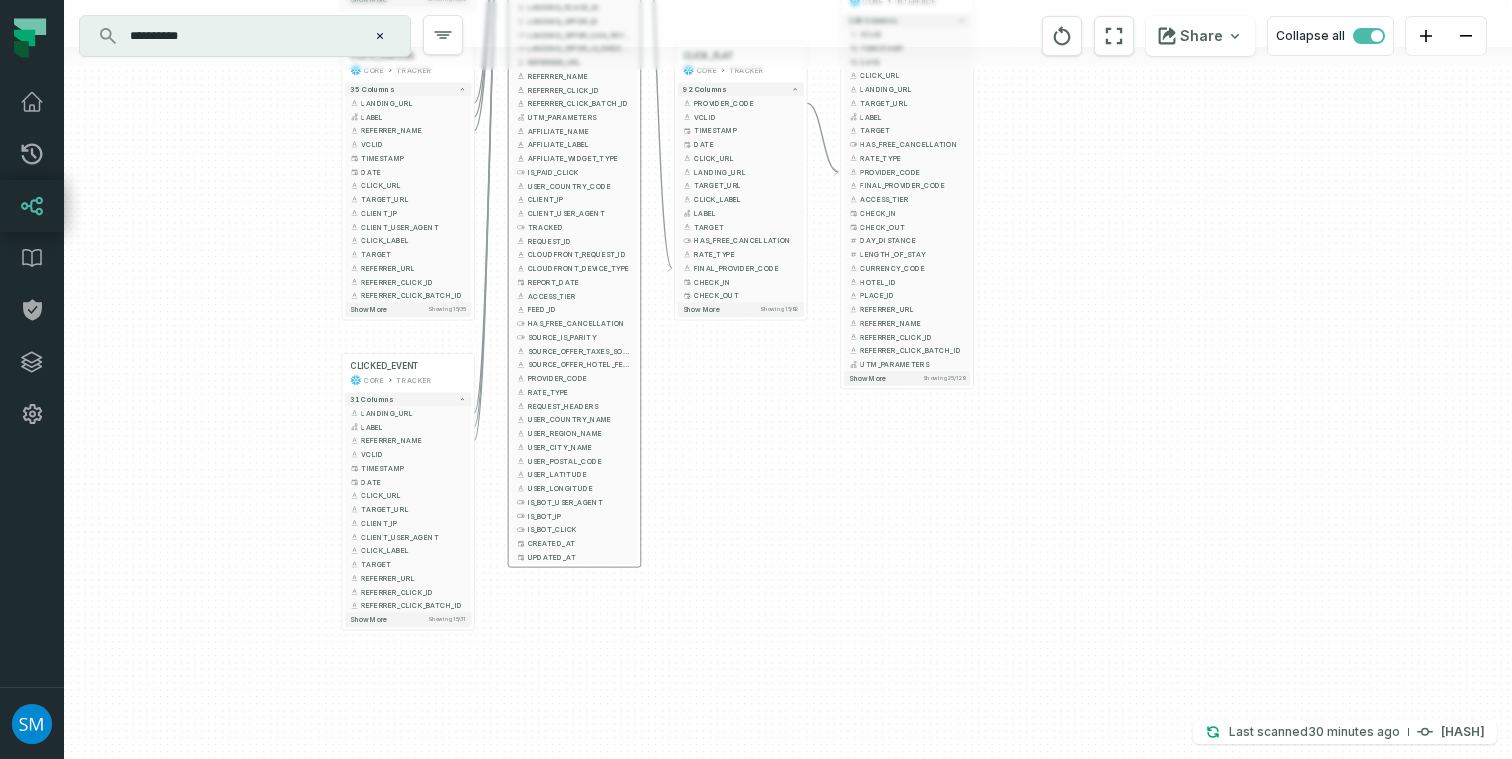 drag, startPoint x: 689, startPoint y: 694, endPoint x: 689, endPoint y: 519, distance: 175 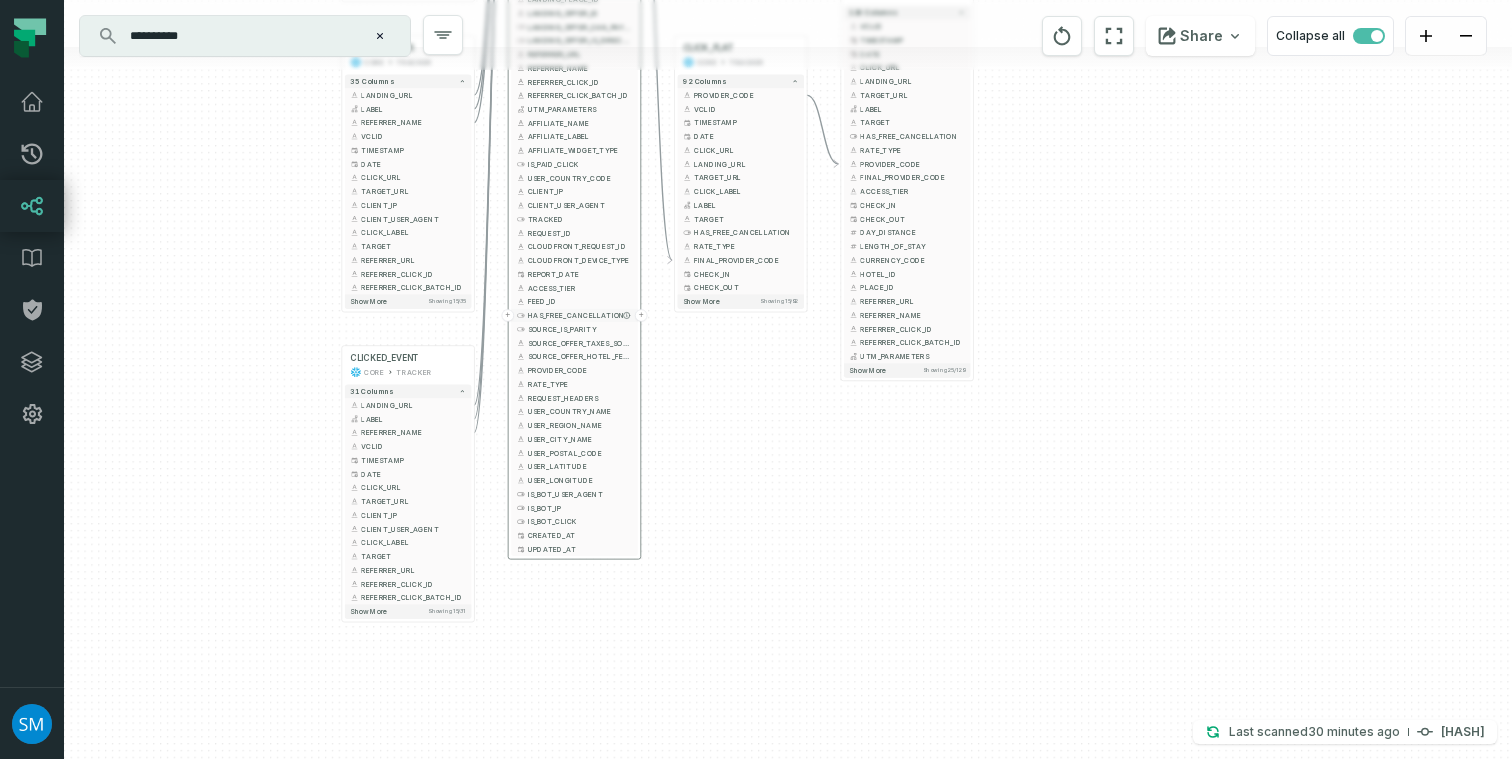 click on "+" at bounding box center [508, 315] 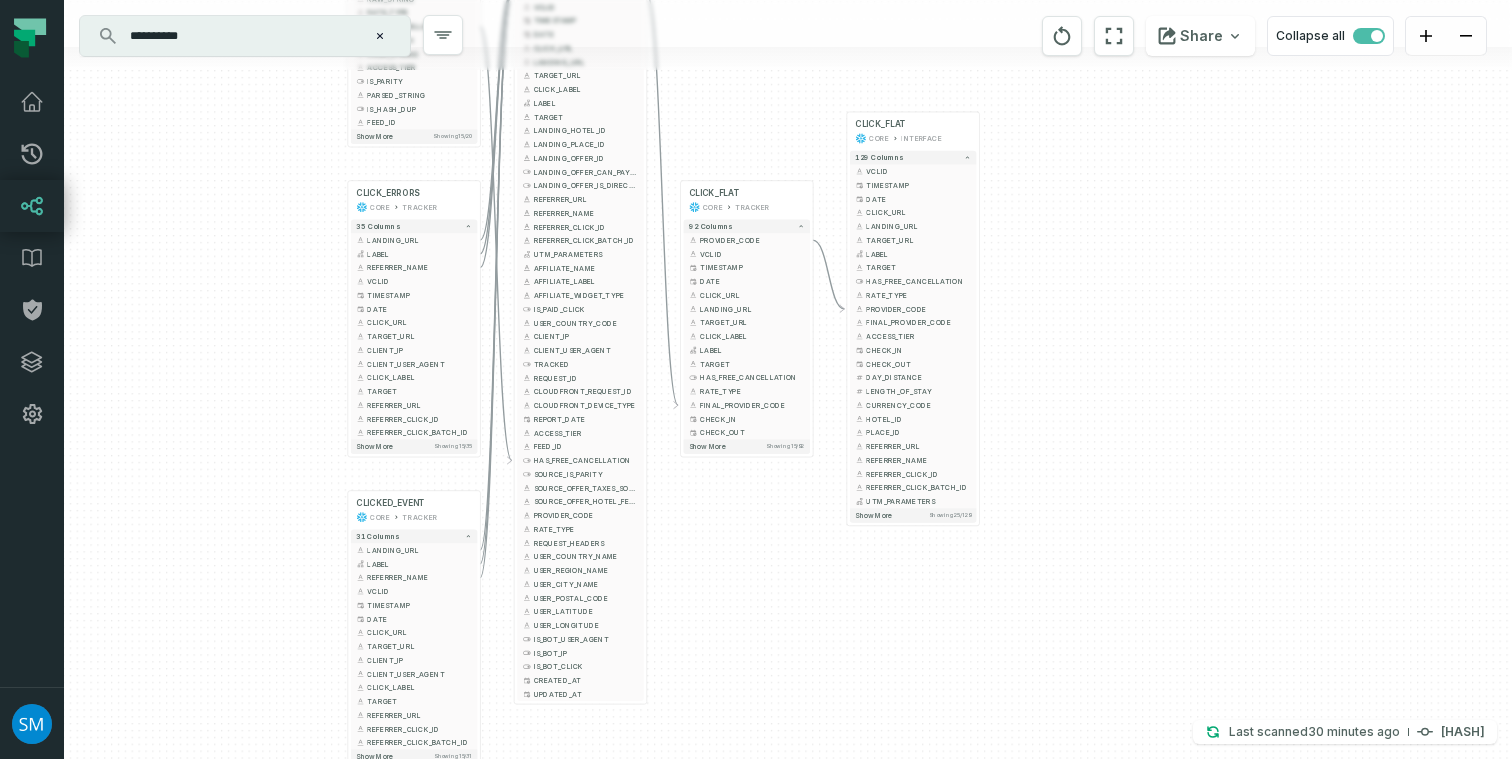drag, startPoint x: 727, startPoint y: 396, endPoint x: 738, endPoint y: 590, distance: 194.3116 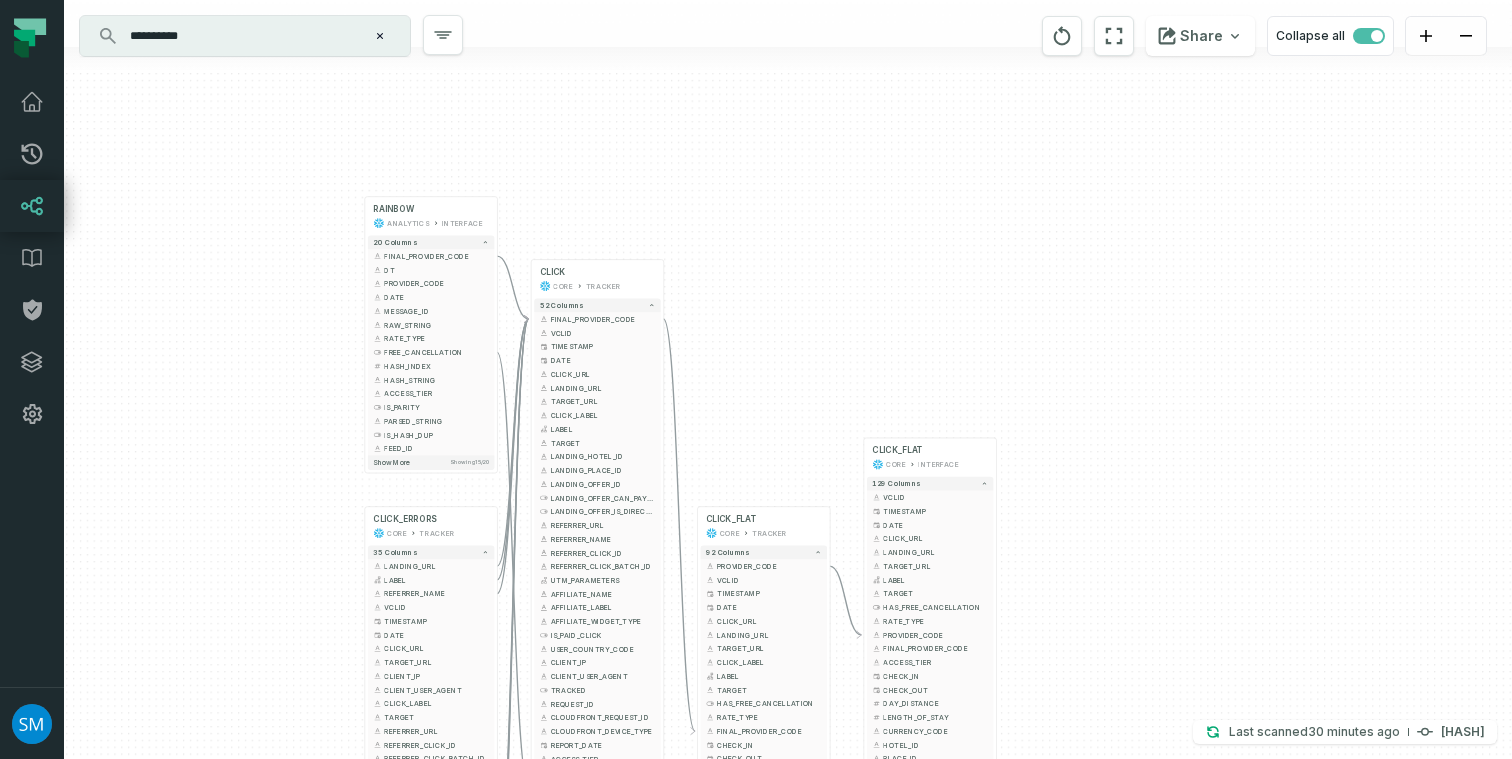 drag, startPoint x: 745, startPoint y: 98, endPoint x: 756, endPoint y: 374, distance: 276.21912 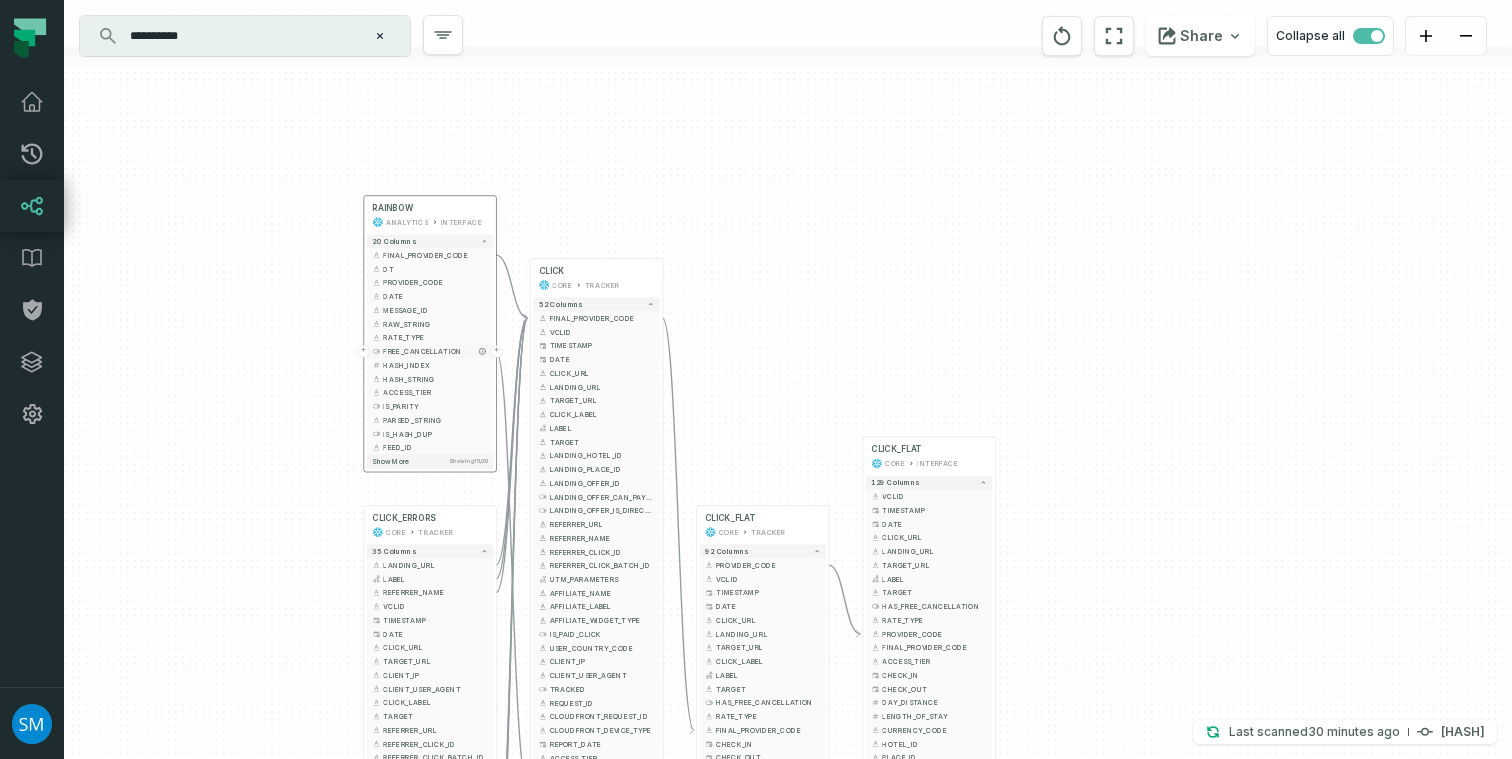 click on "+" at bounding box center (363, 351) 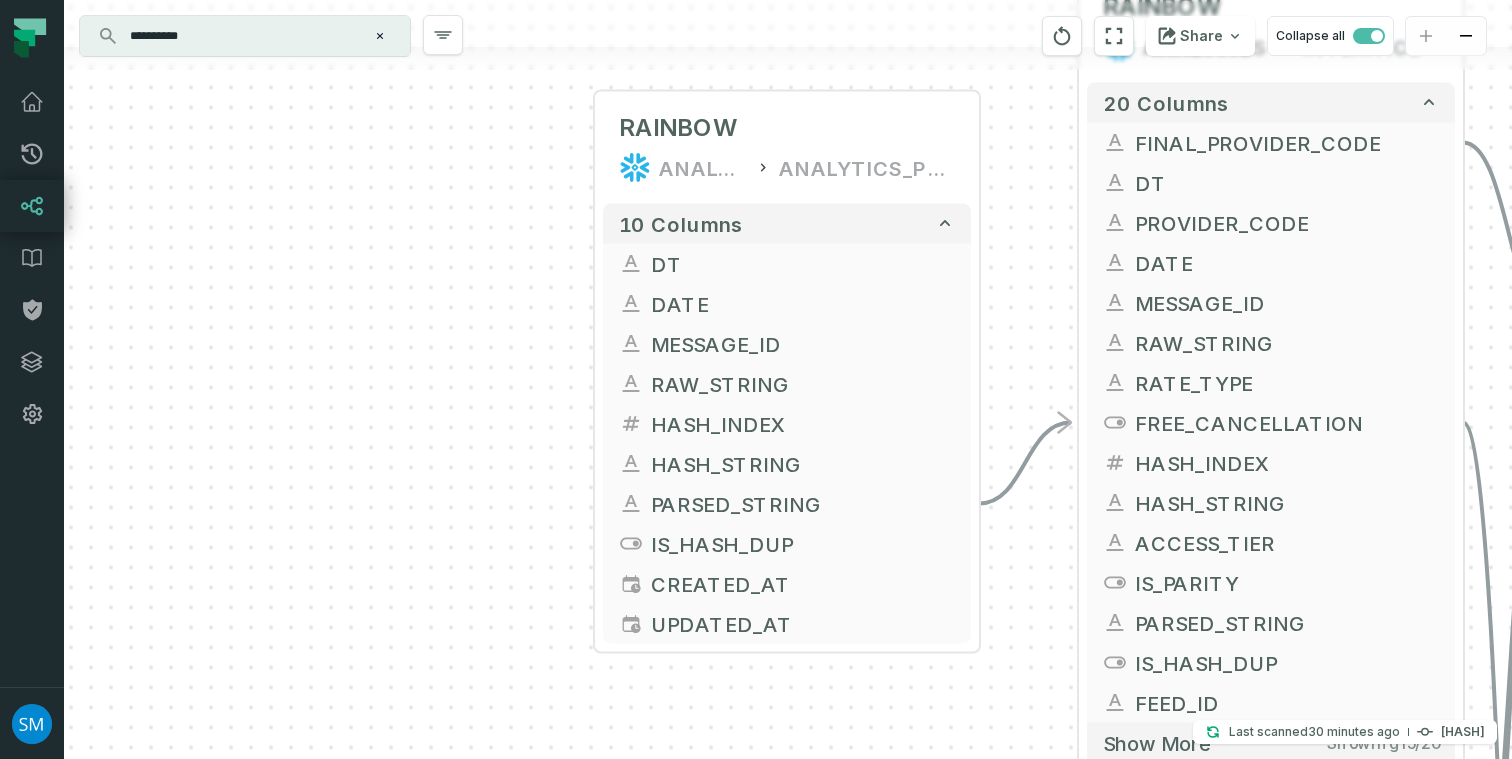 drag, startPoint x: 404, startPoint y: 498, endPoint x: 402, endPoint y: 265, distance: 233.00859 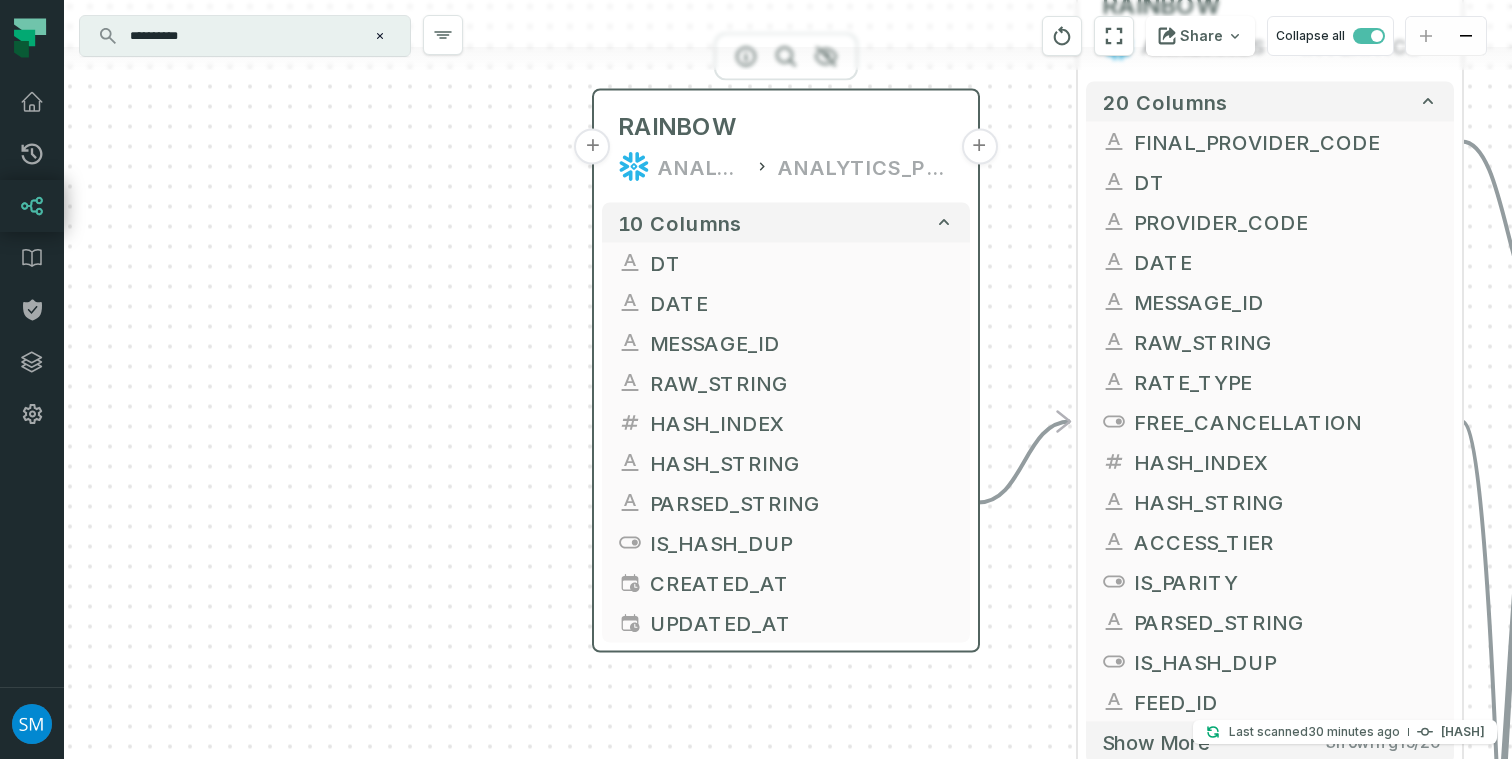 click on "ANALYTICS_PROD" at bounding box center [866, 167] 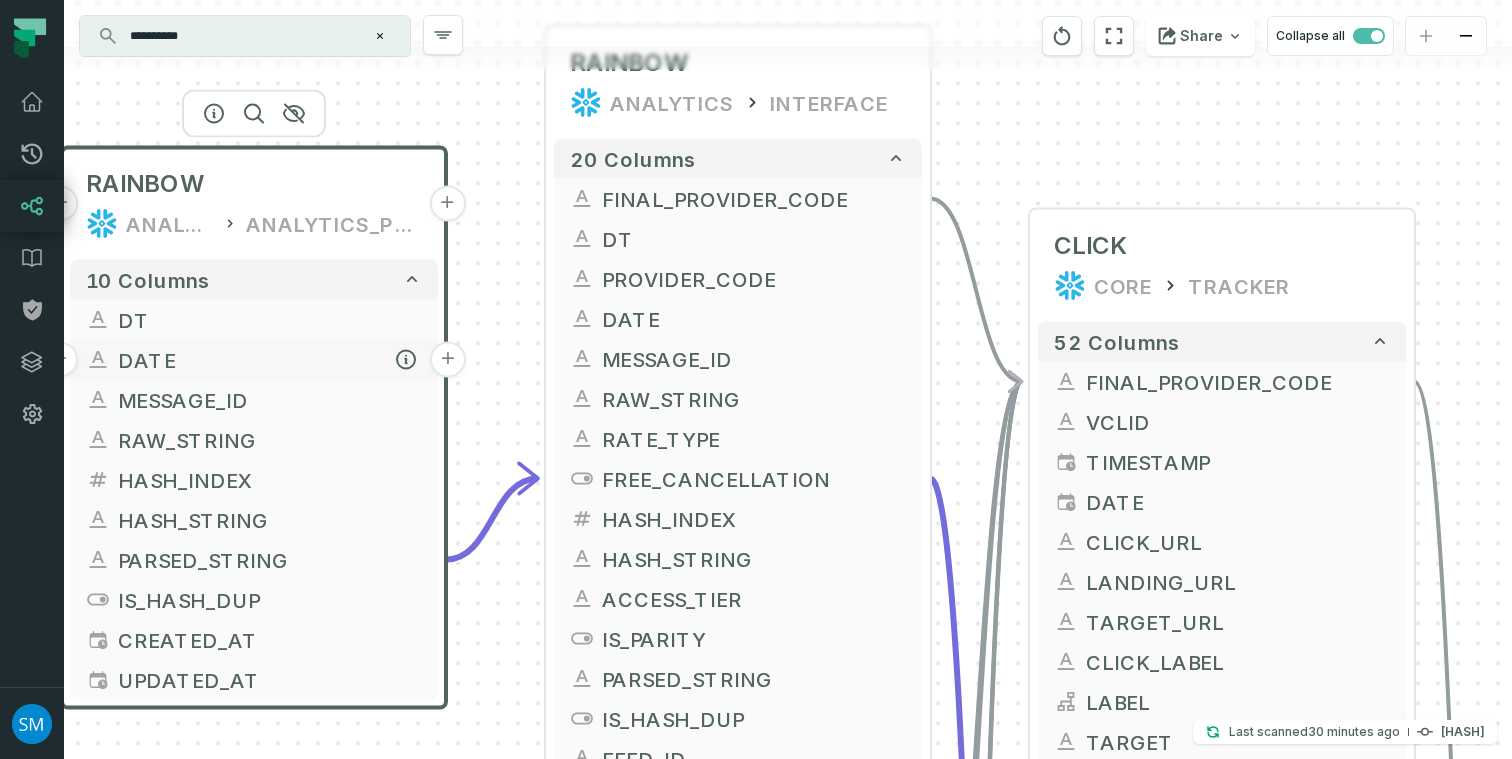 drag, startPoint x: 857, startPoint y: 291, endPoint x: 313, endPoint y: 342, distance: 546.3854 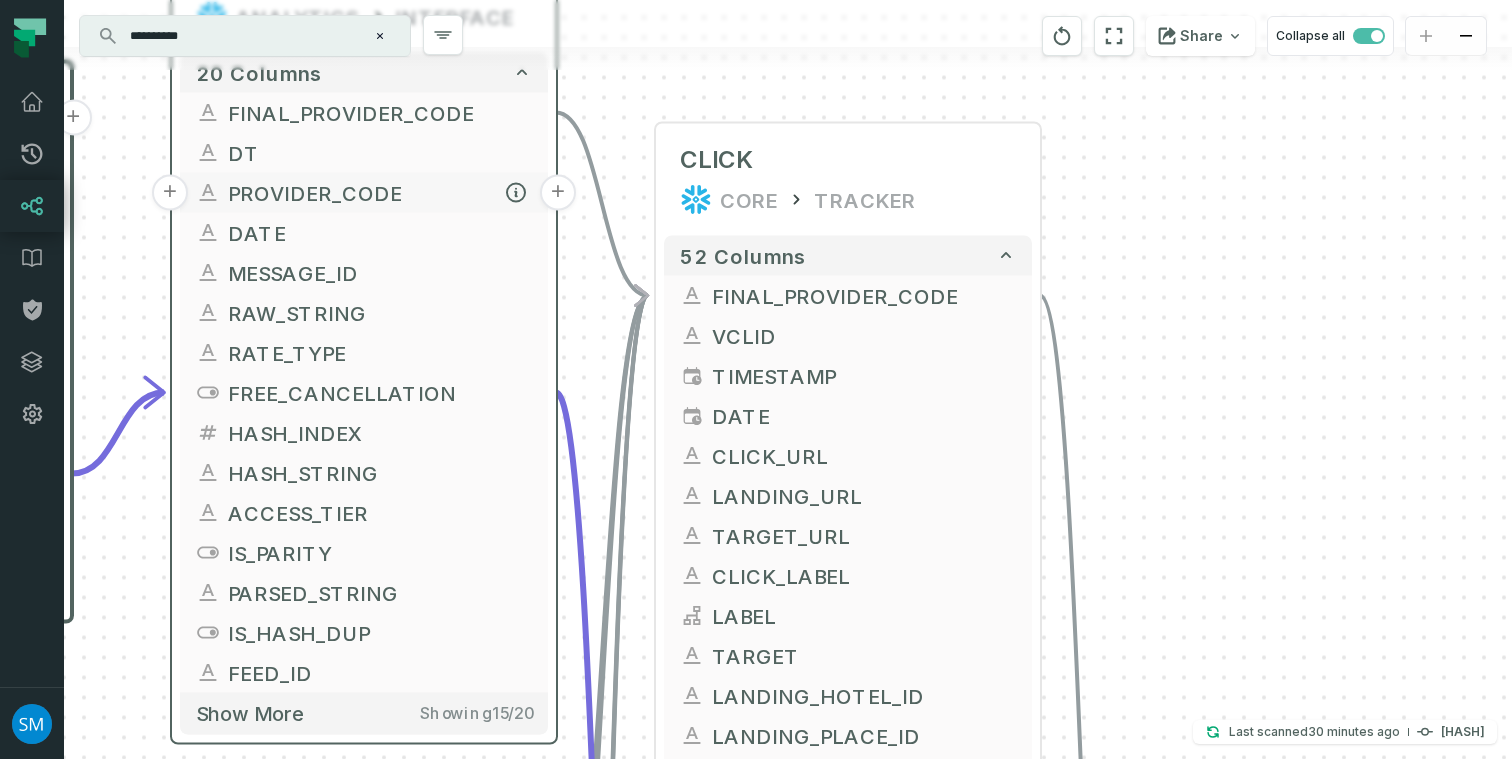 drag, startPoint x: 897, startPoint y: 276, endPoint x: 504, endPoint y: 189, distance: 402.5146 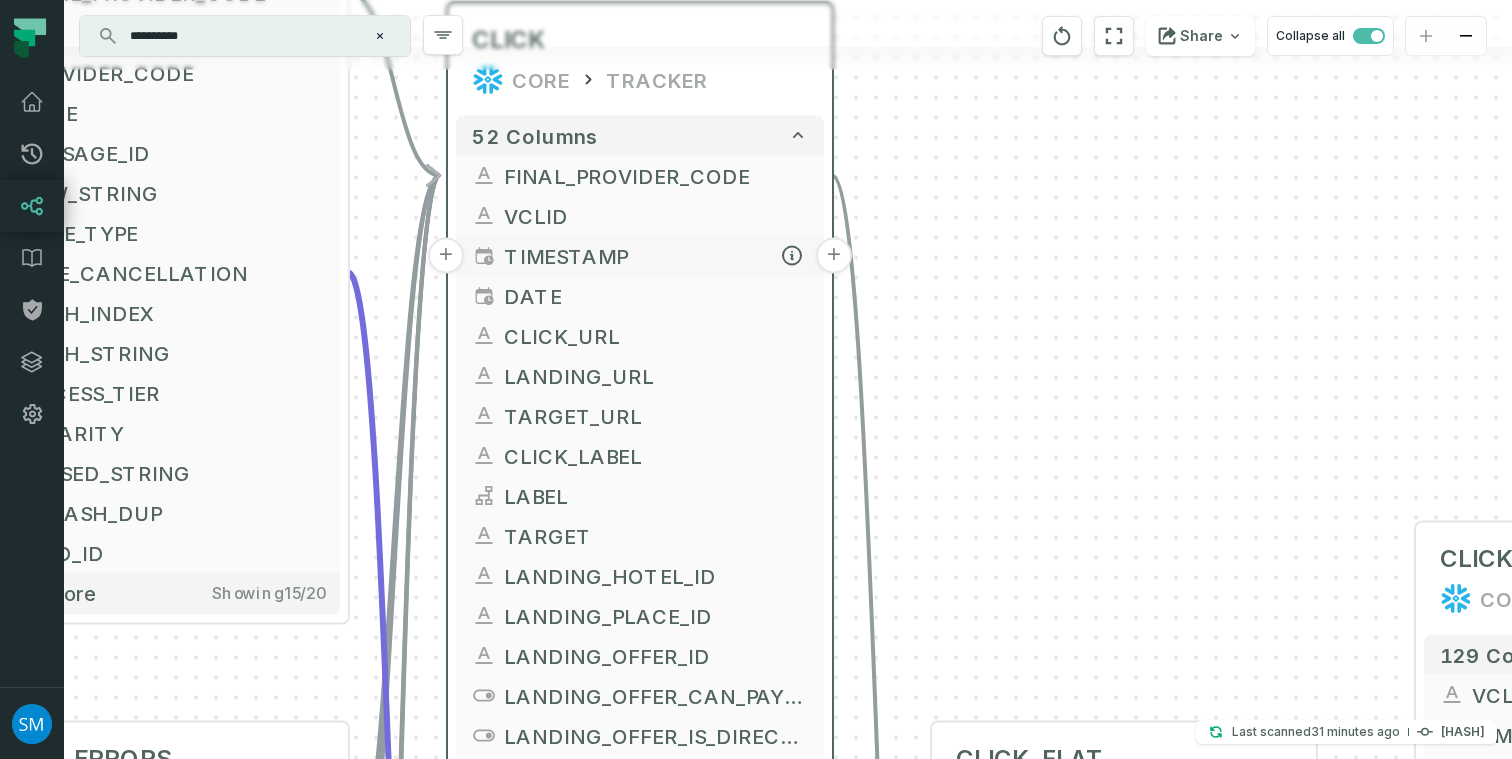 drag, startPoint x: 783, startPoint y: 365, endPoint x: 603, endPoint y: 250, distance: 213.6001 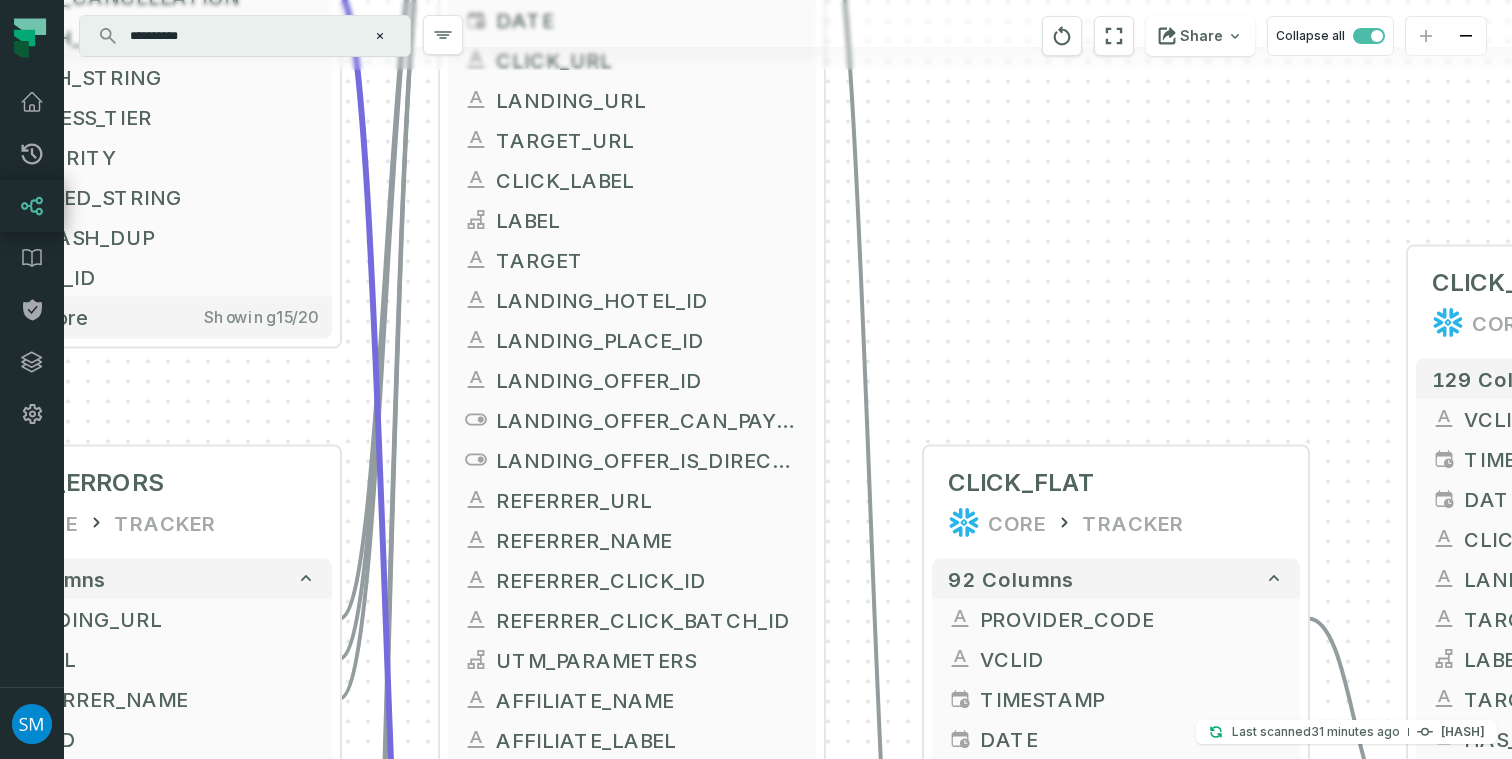 drag, startPoint x: 947, startPoint y: 492, endPoint x: 942, endPoint y: 209, distance: 283.04416 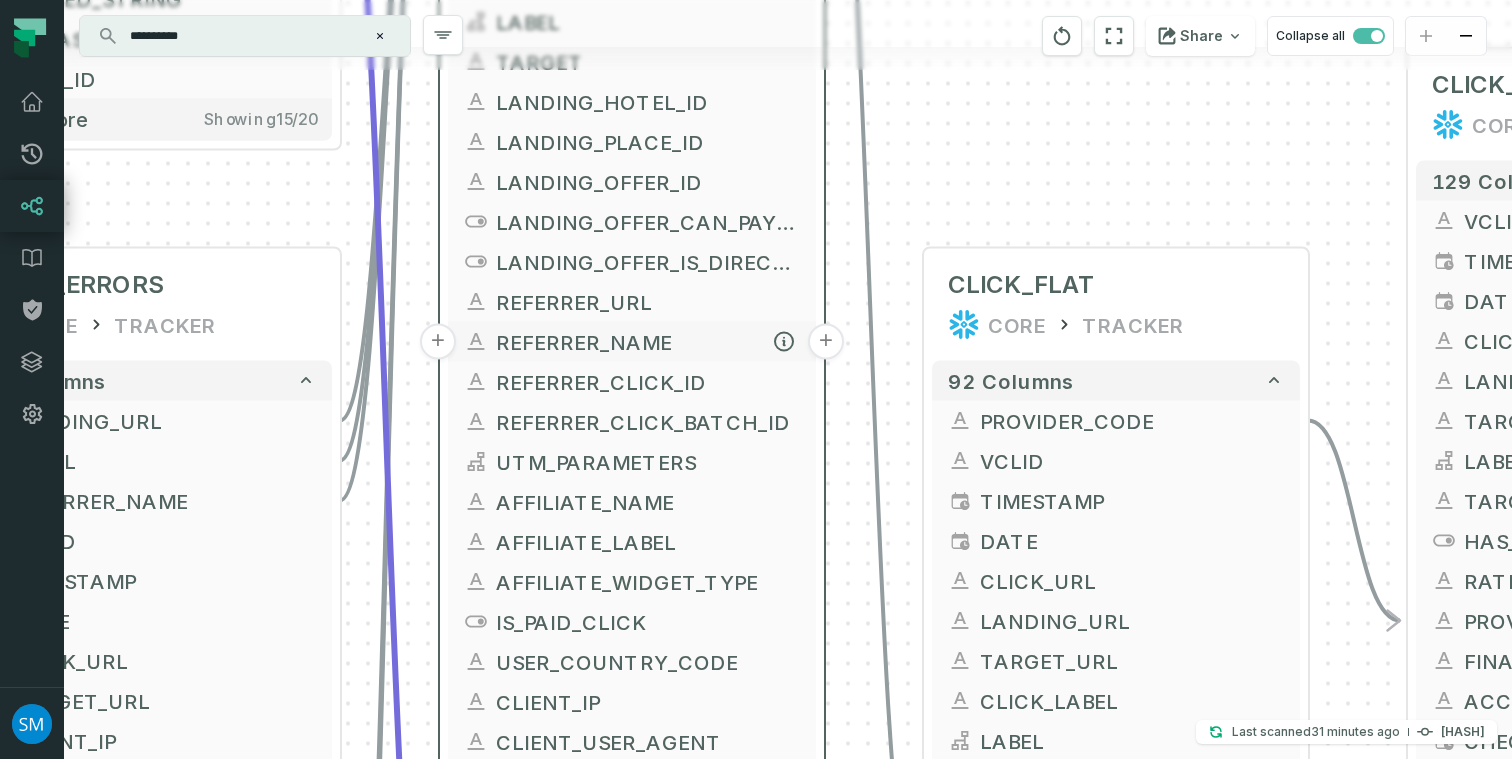 drag, startPoint x: 676, startPoint y: 513, endPoint x: 673, endPoint y: 303, distance: 210.02142 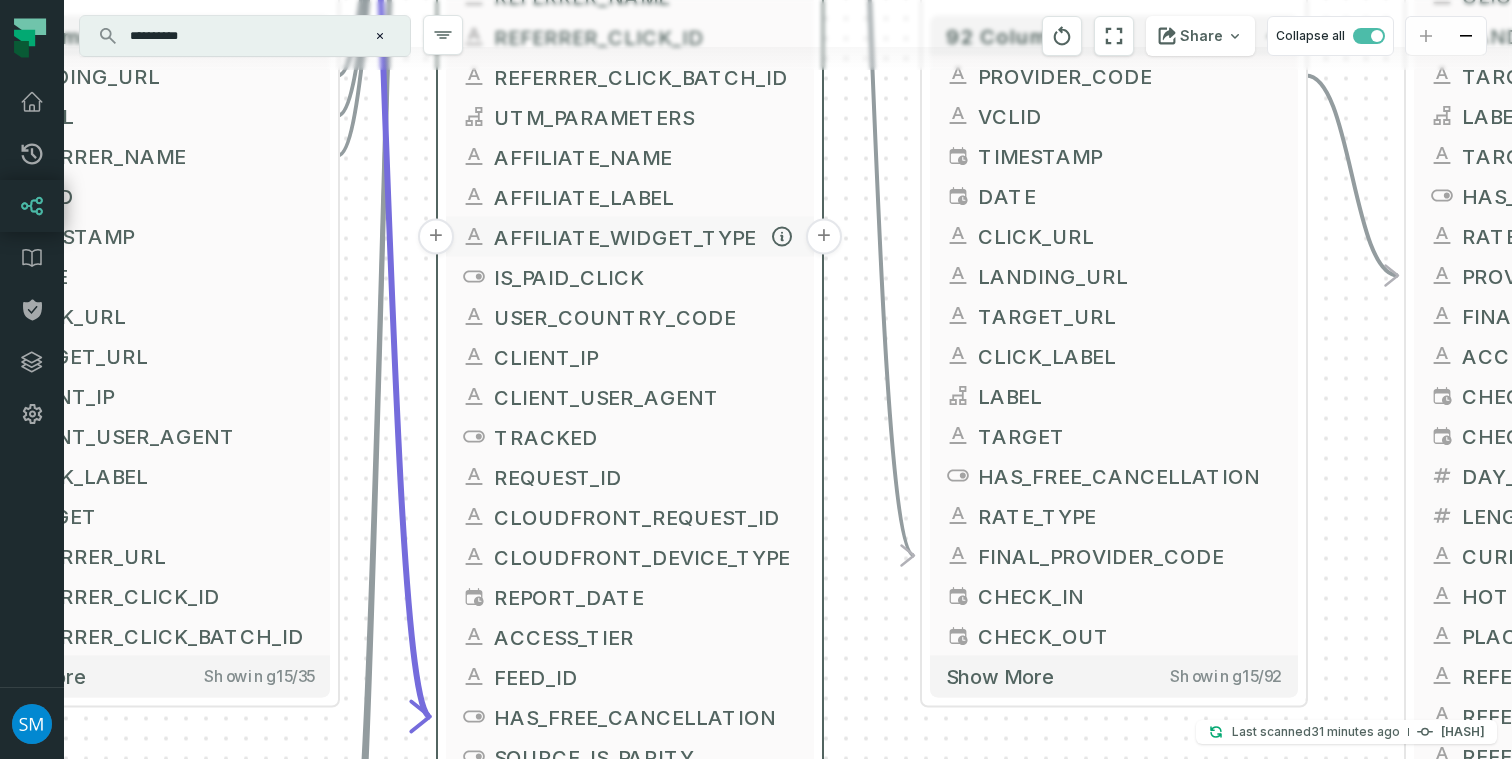 drag, startPoint x: 690, startPoint y: 554, endPoint x: 689, endPoint y: 226, distance: 328.00153 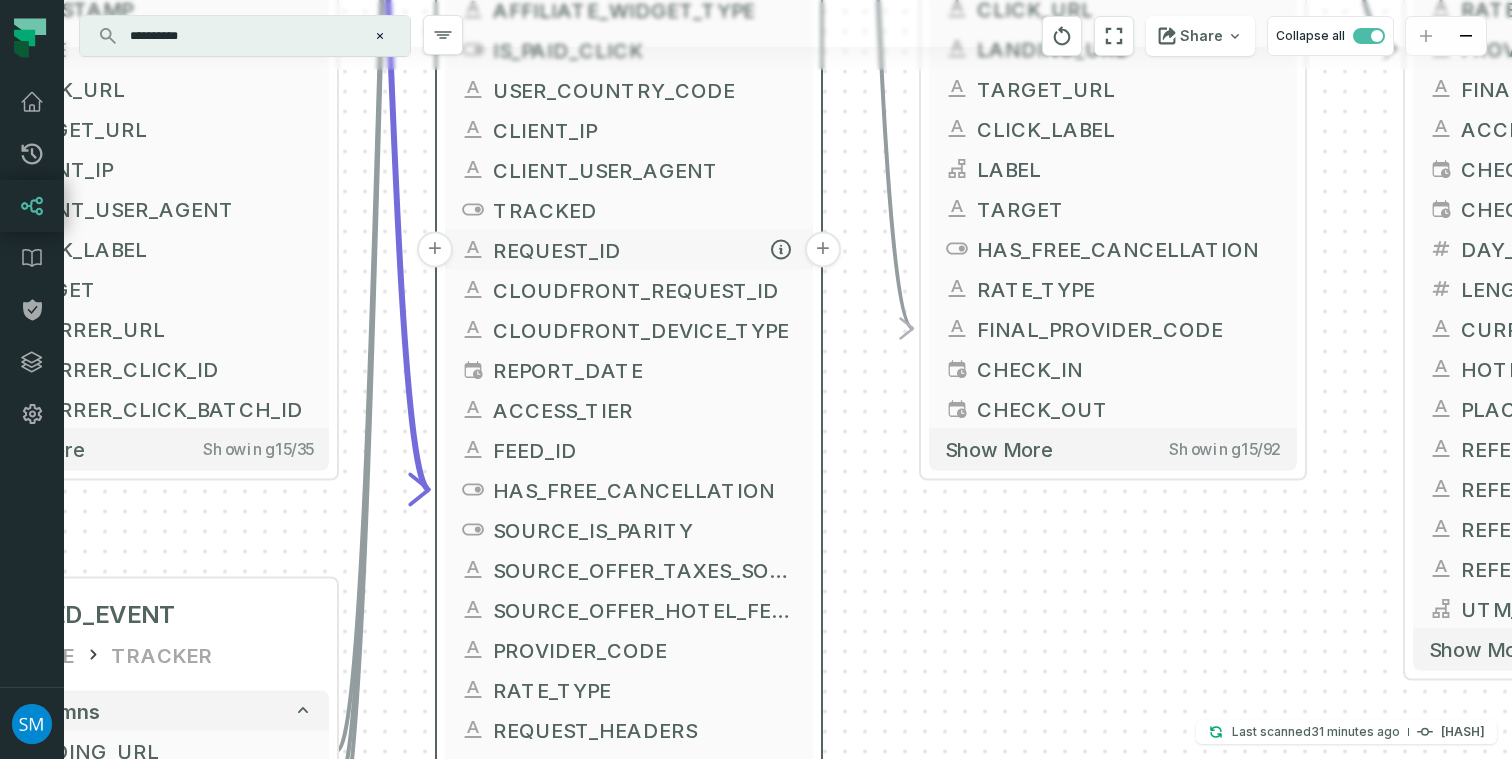 drag, startPoint x: 672, startPoint y: 454, endPoint x: 670, endPoint y: 229, distance: 225.0089 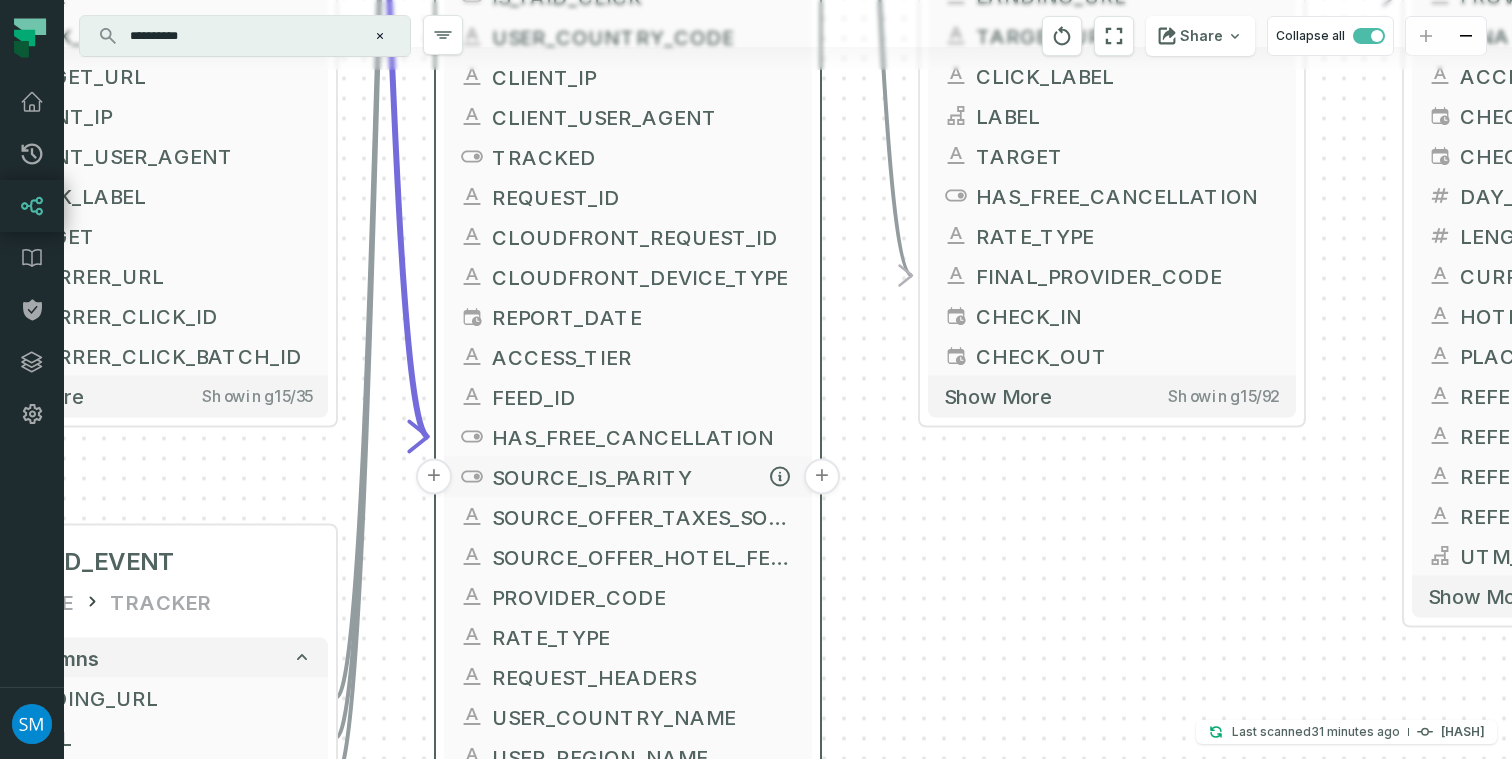 drag, startPoint x: 655, startPoint y: 545, endPoint x: 654, endPoint y: 293, distance: 252.00198 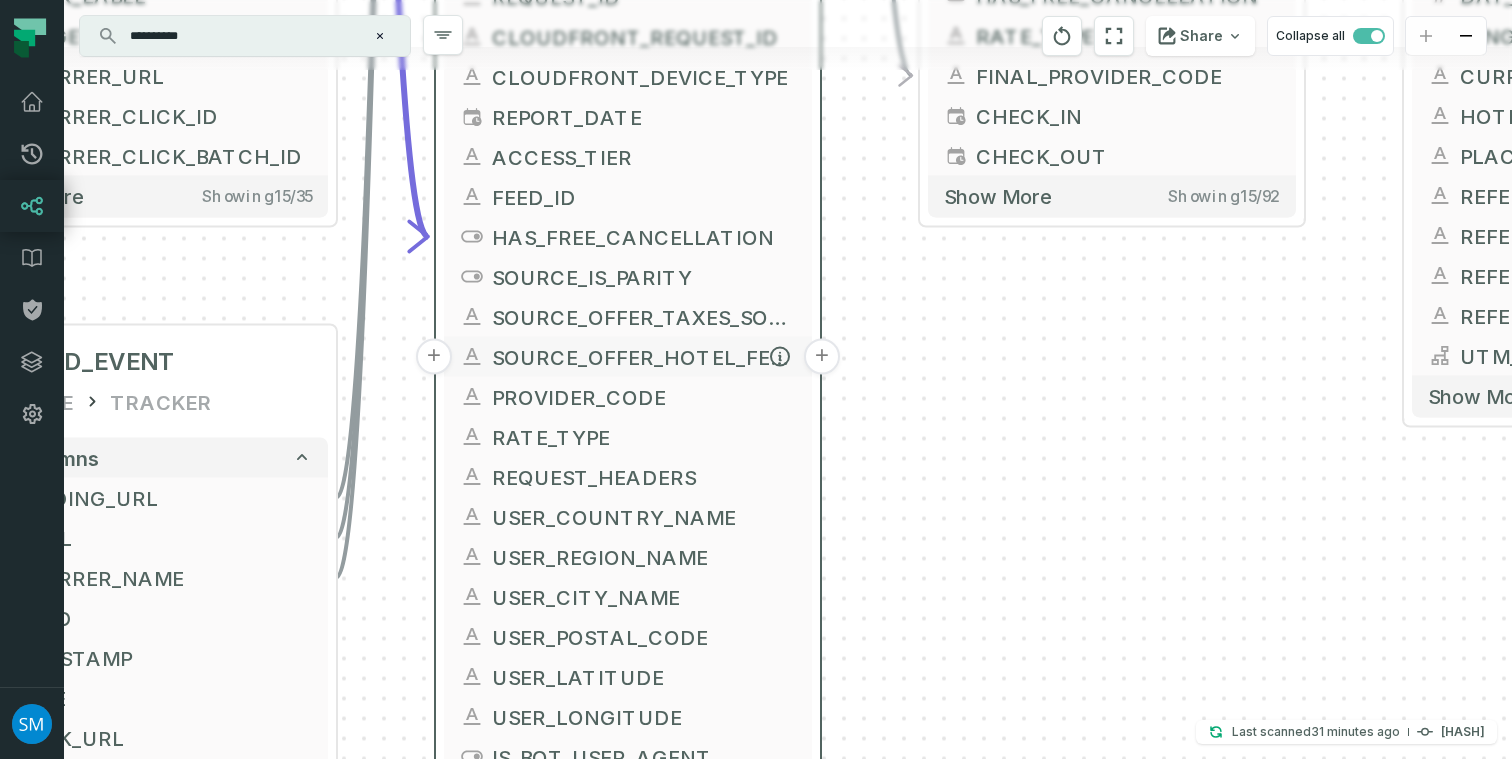 click on "SOURCE_OFFER_HOTEL_FEES_SOURCE" at bounding box center (644, 357) 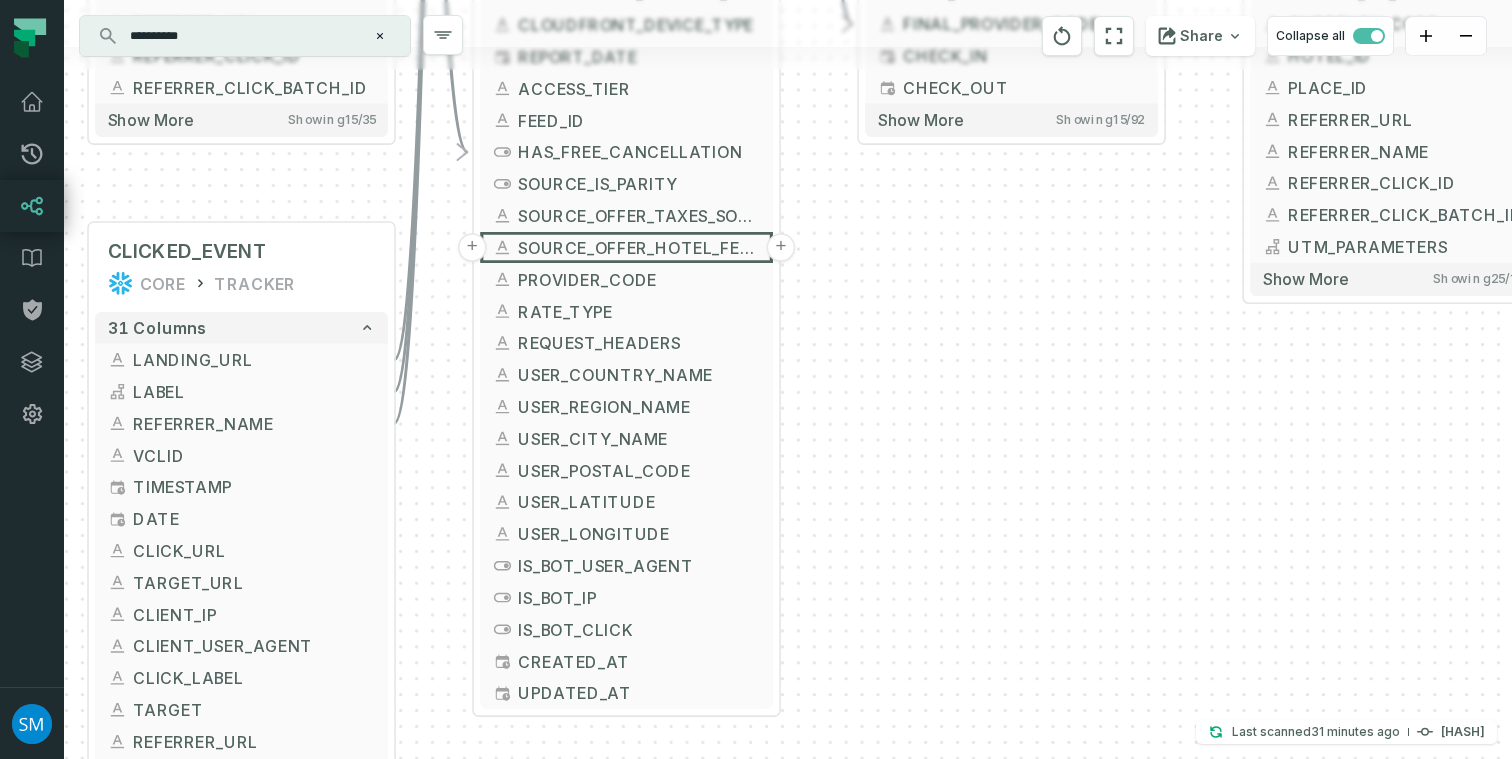 drag, startPoint x: 927, startPoint y: 618, endPoint x: 929, endPoint y: 405, distance: 213.00938 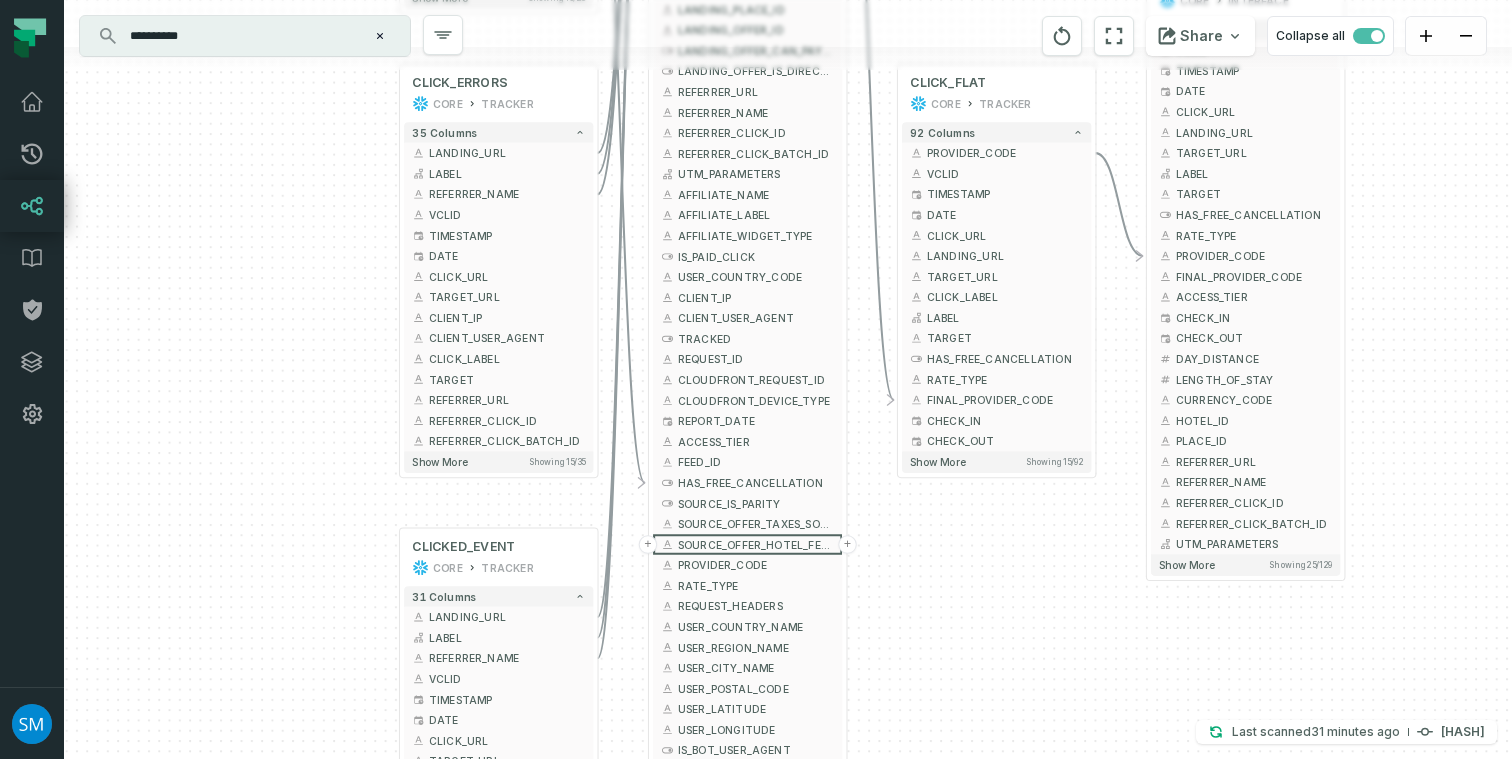 drag, startPoint x: 953, startPoint y: 382, endPoint x: 966, endPoint y: 638, distance: 256.32986 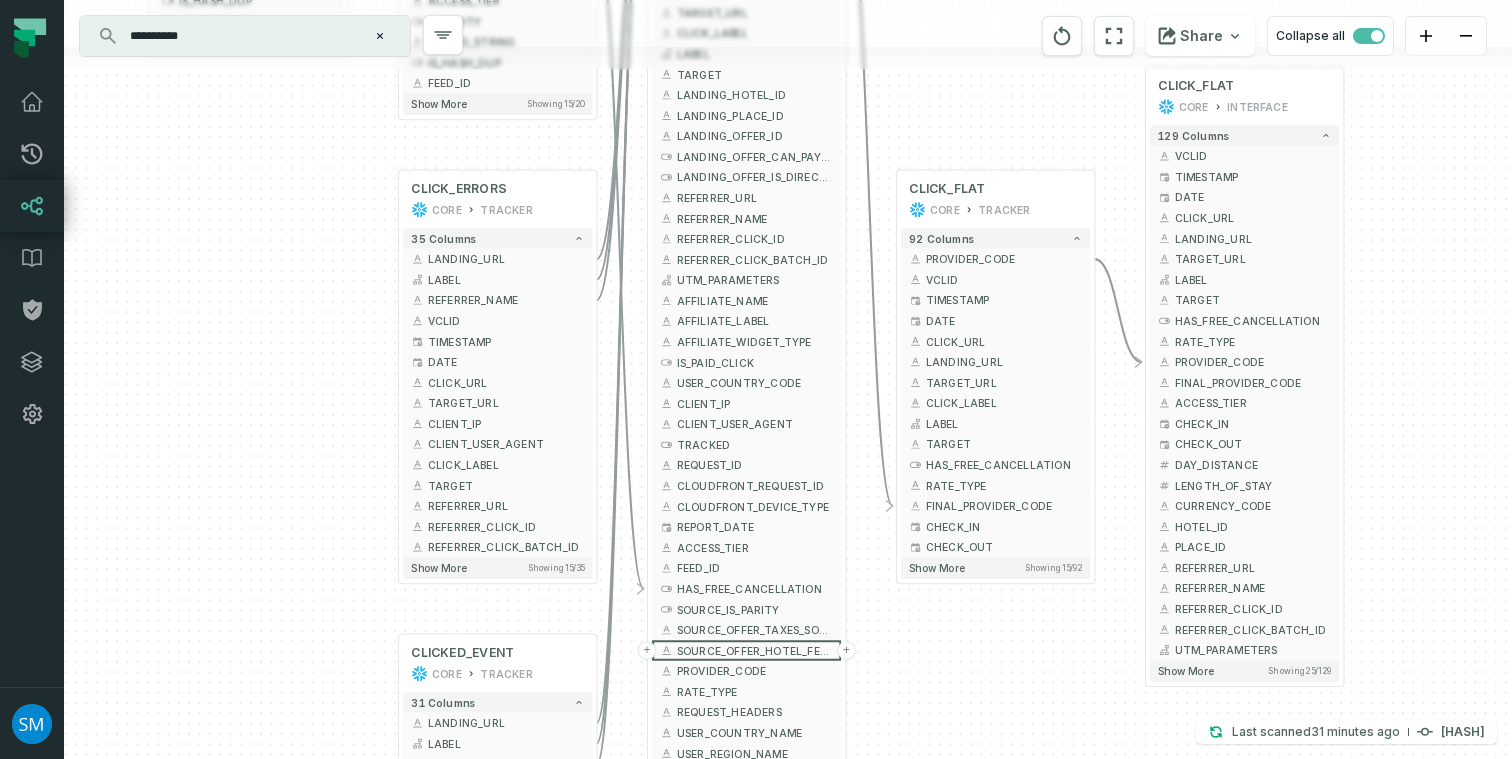 drag, startPoint x: 1082, startPoint y: 634, endPoint x: 1081, endPoint y: 740, distance: 106.004715 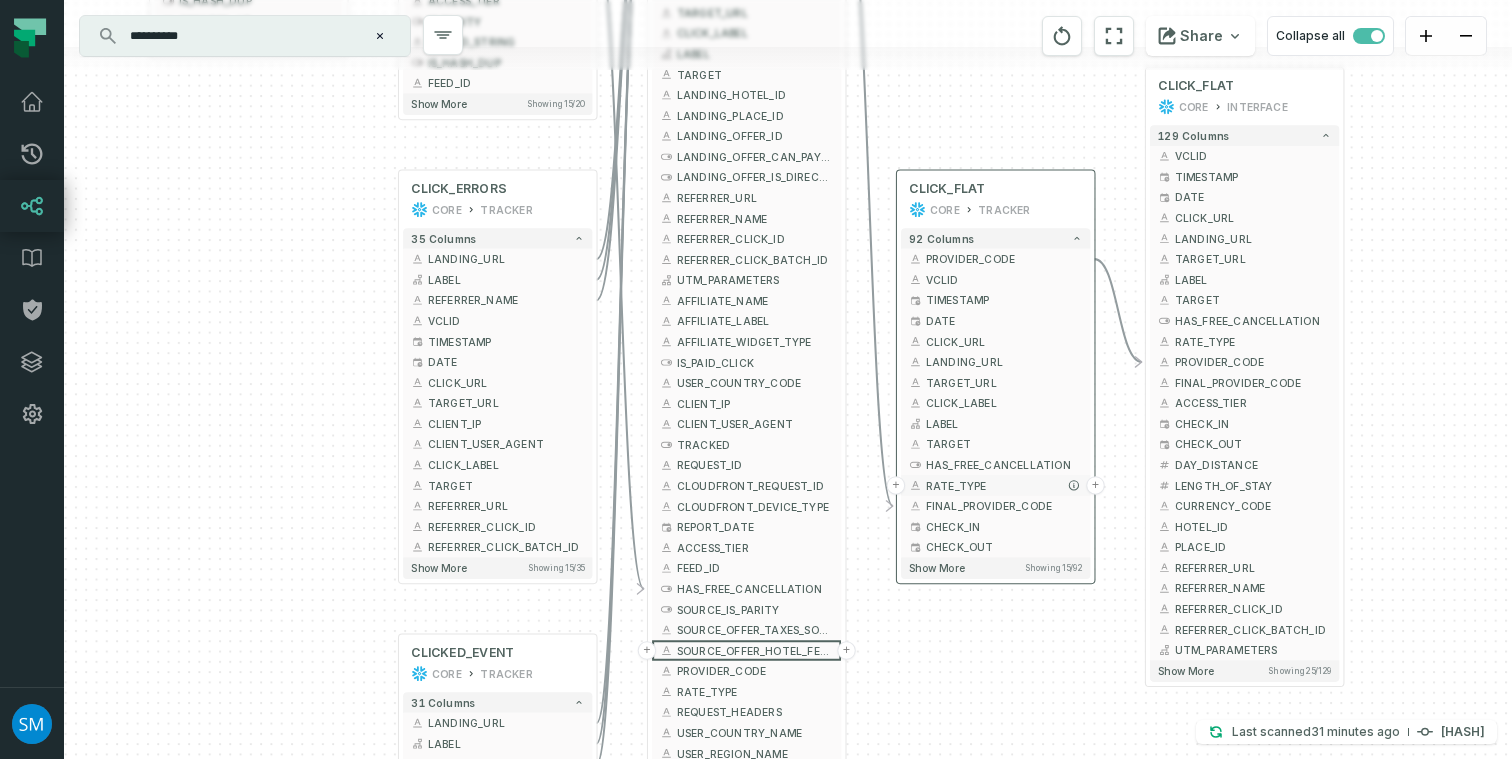 click on "+" at bounding box center [896, 485] 